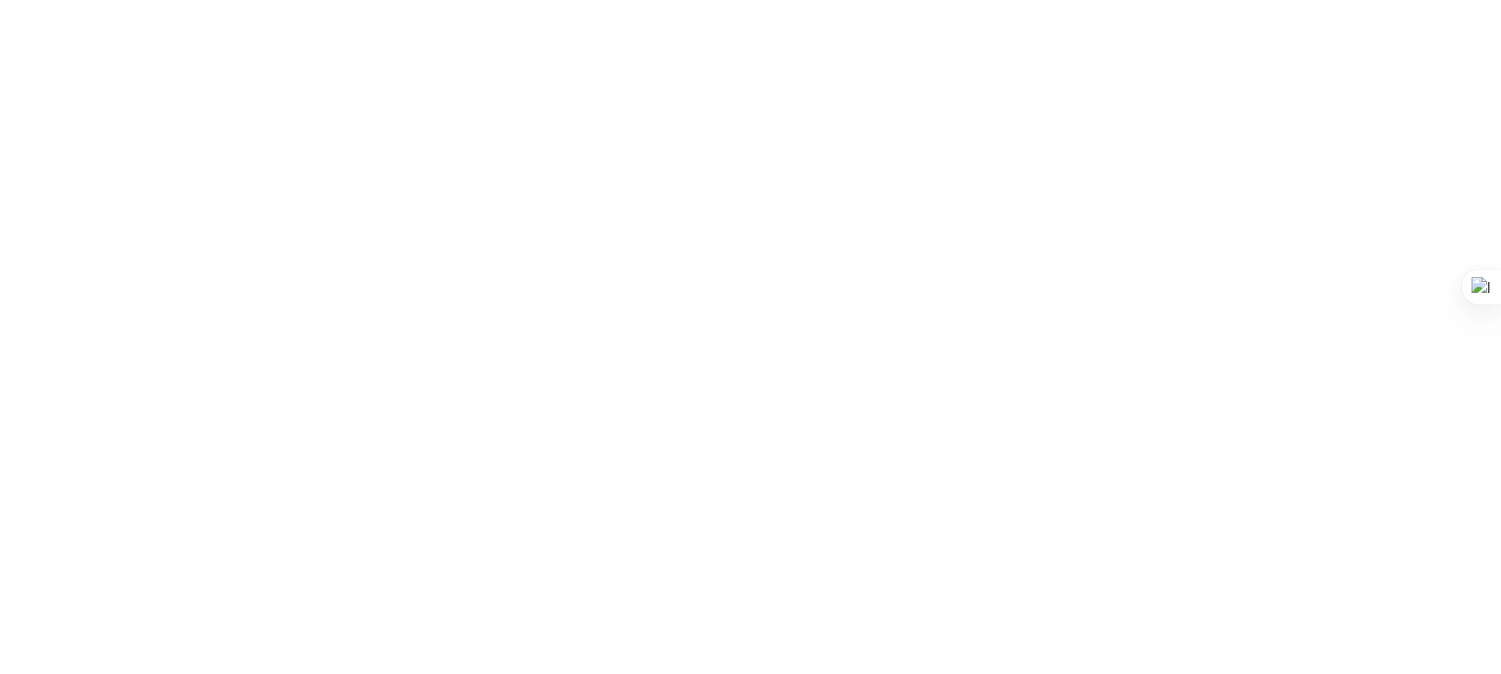 scroll, scrollTop: 0, scrollLeft: 0, axis: both 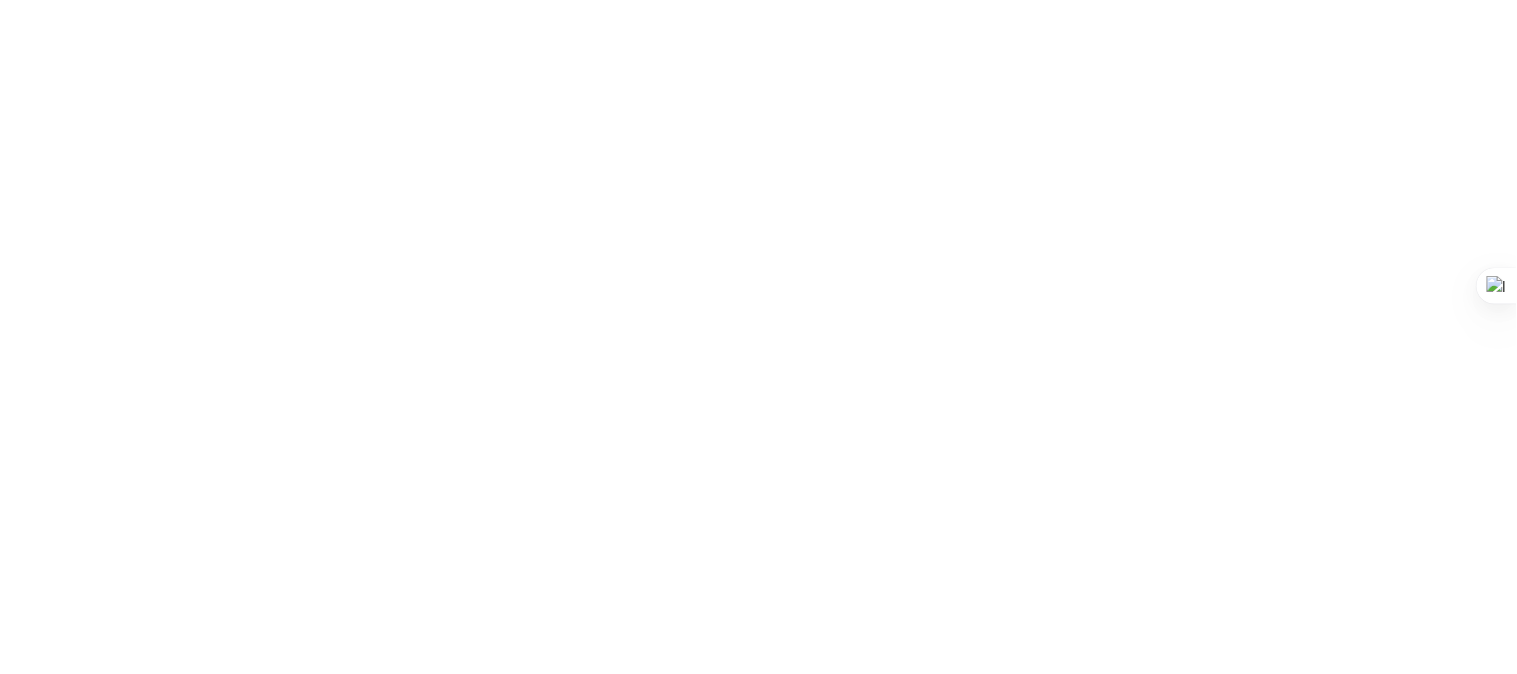 click on ".f833c649-ebfd-4bf3-83aa-e64b698d0dc5 {
fill: none;
stroke-linecap: round;
stroke-linejoin: round;
stroke-width: 3 !important;
}" 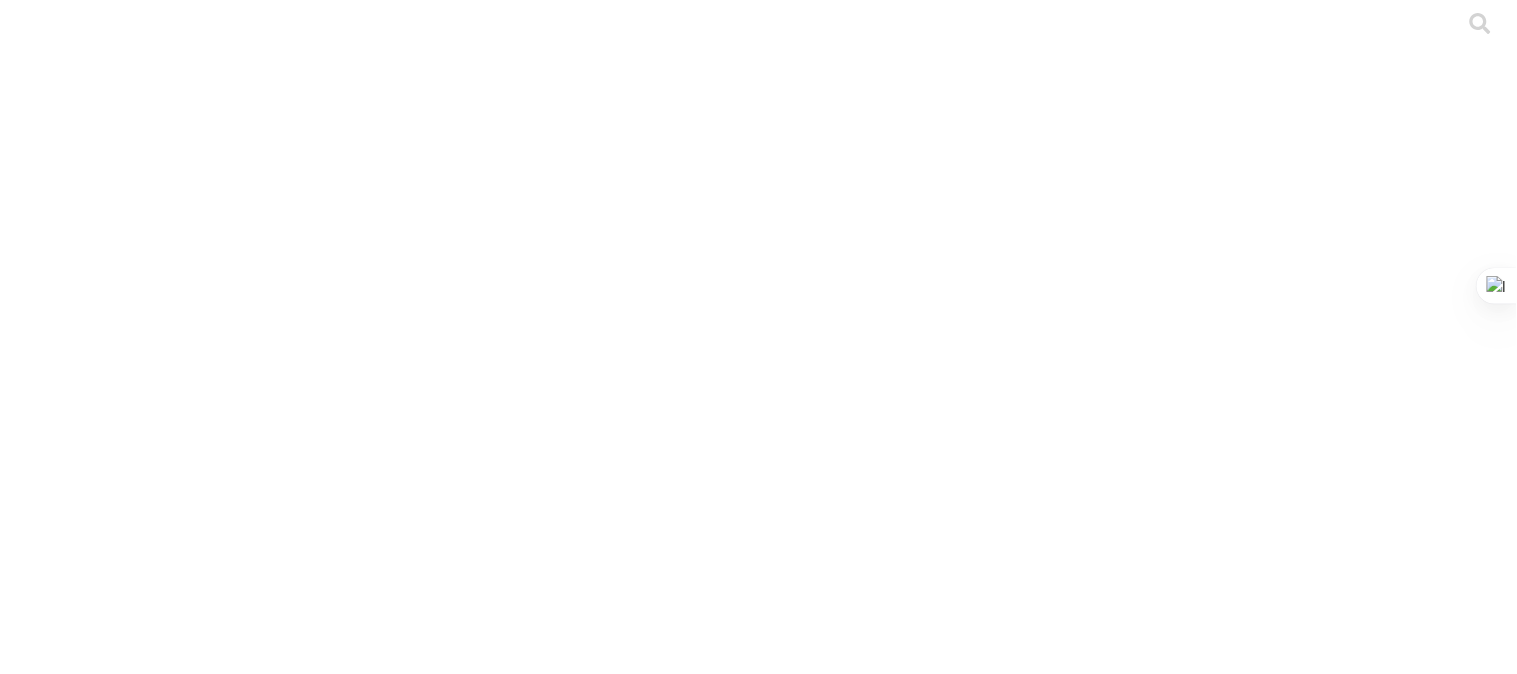 click on ".cls-1 {
fill: #d6d6d6;
}
ETL" at bounding box center (758, 3179) 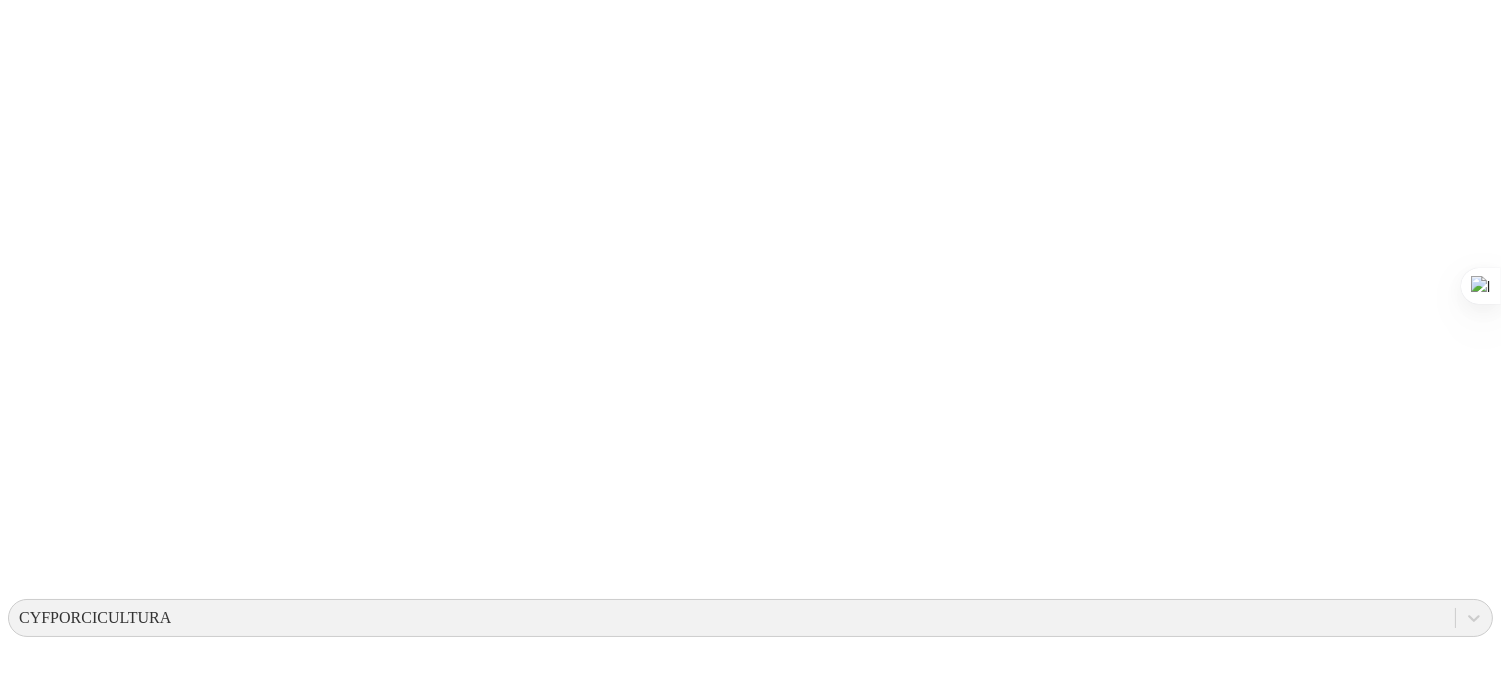 scroll, scrollTop: 222, scrollLeft: 0, axis: vertical 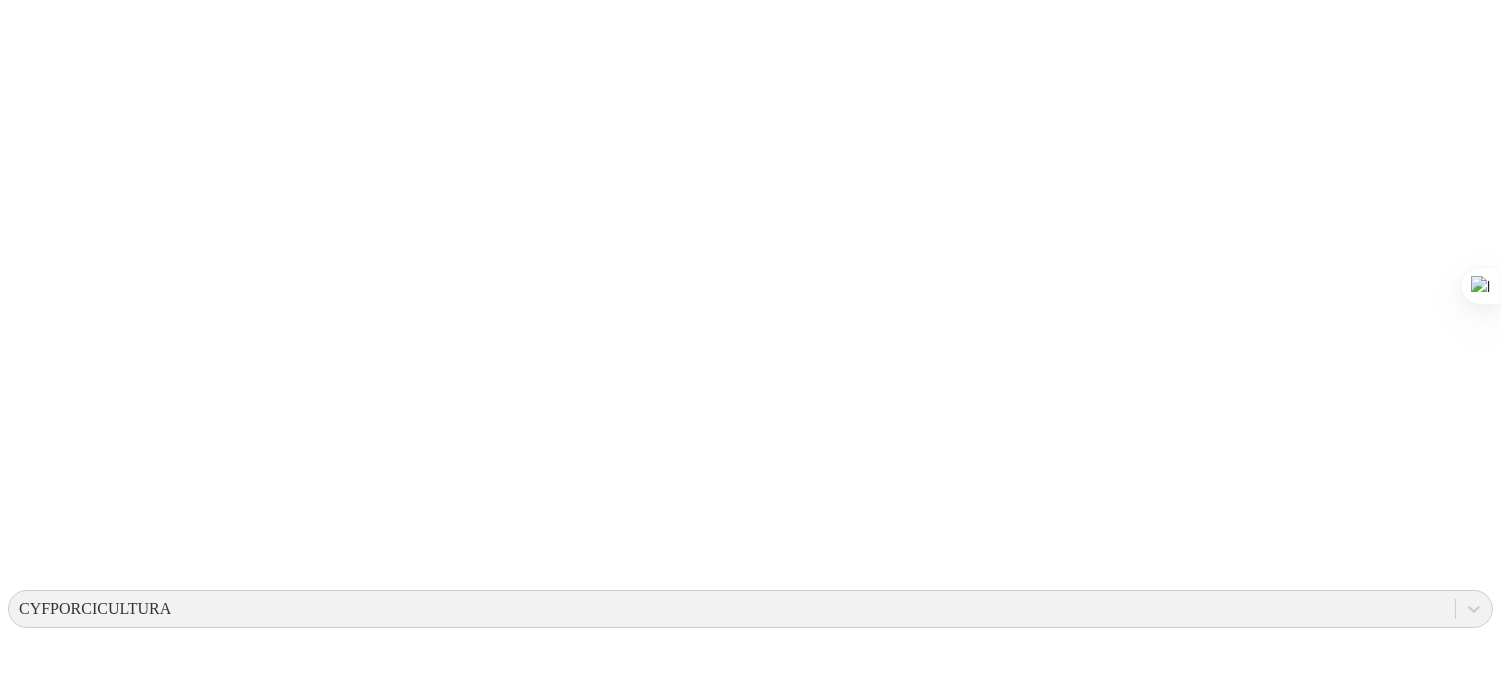click on "INVERSIONES CARLIN" at bounding box center [750, 15737] 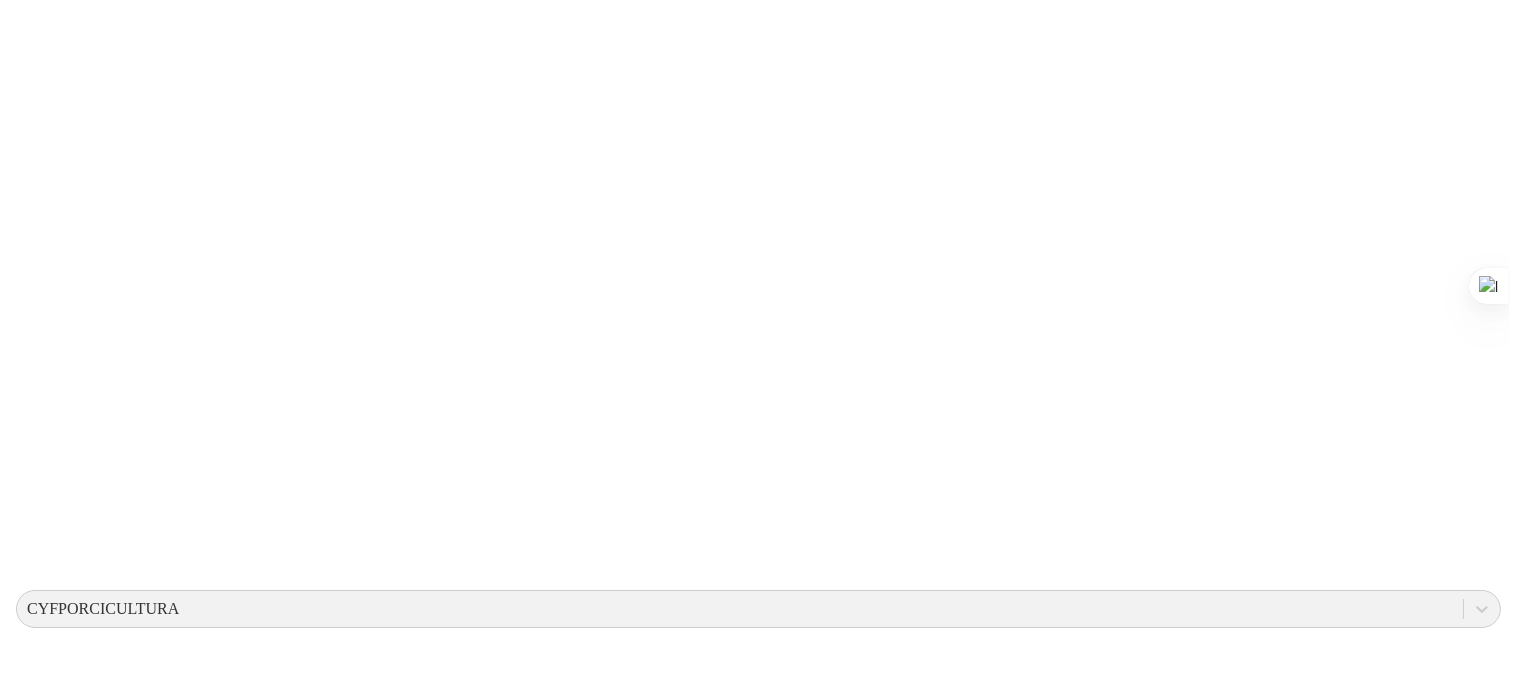 scroll, scrollTop: 0, scrollLeft: 0, axis: both 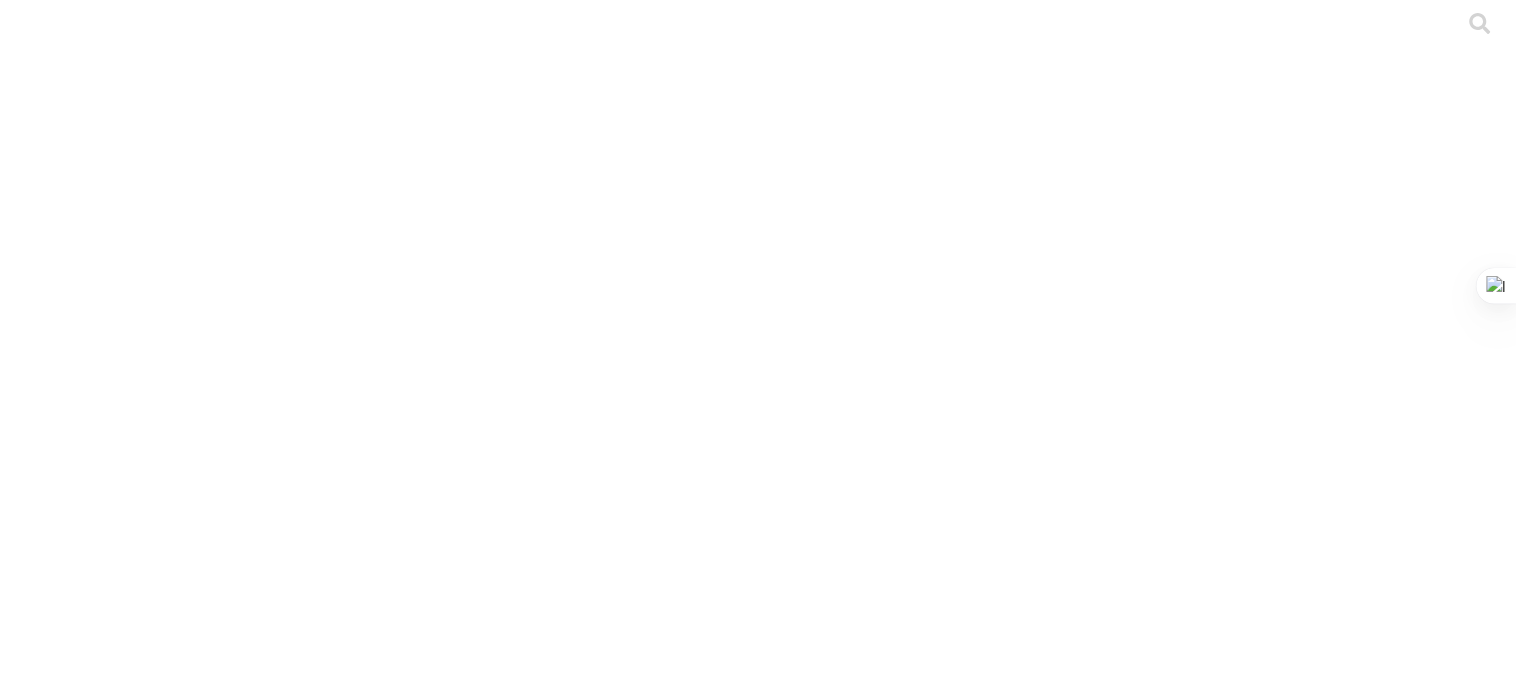 click on ".cls-1 {
fill: #d6d6d6;
}
CRIA" at bounding box center [758, 4702] 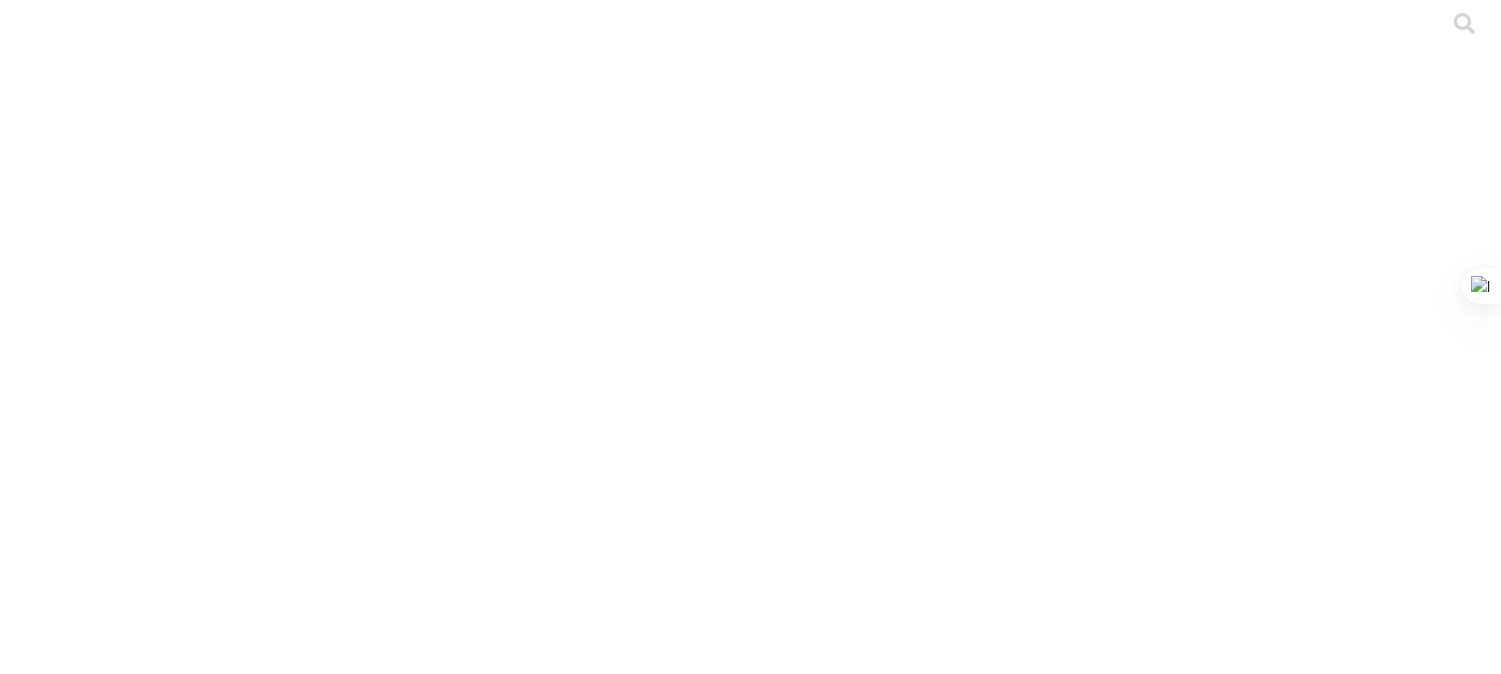 click on "Cargar" at bounding box center (174, 2295) 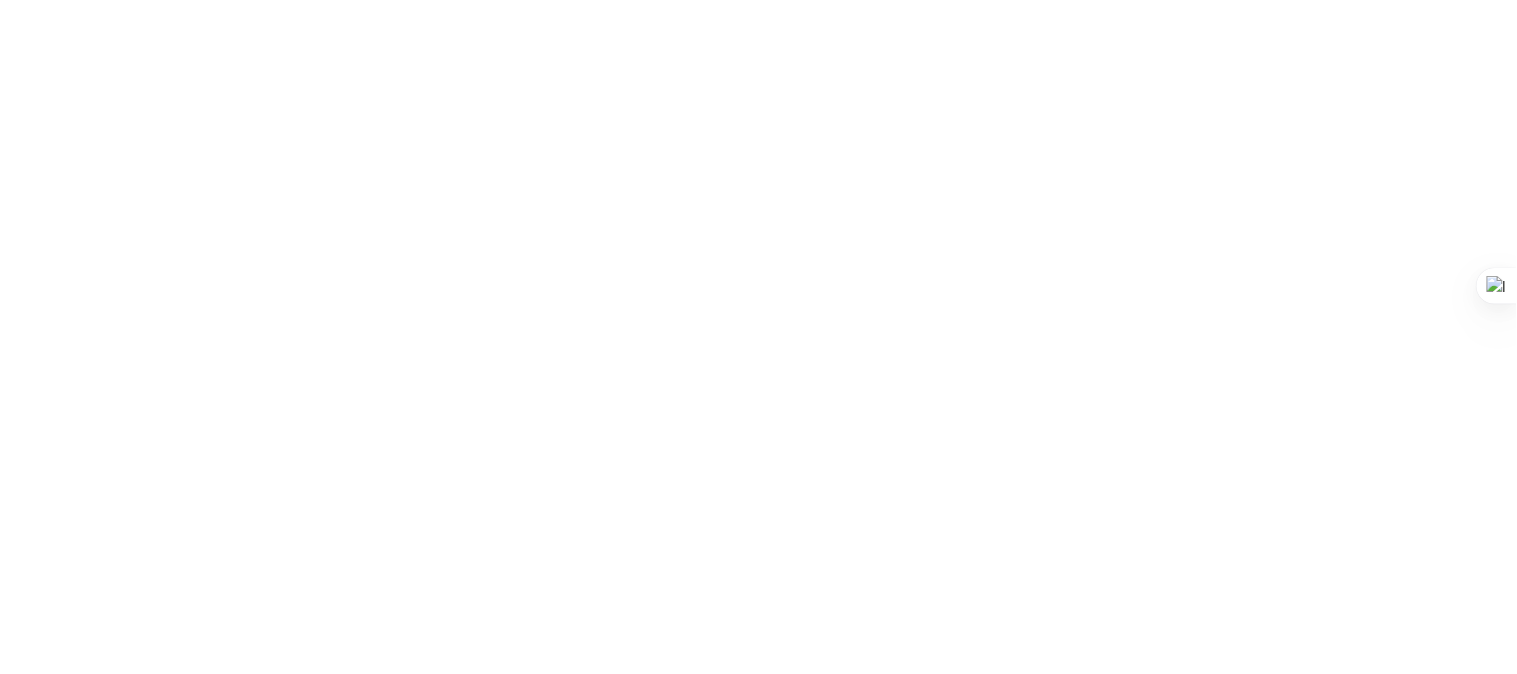 drag, startPoint x: 805, startPoint y: 328, endPoint x: 102, endPoint y: 317, distance: 703.08606 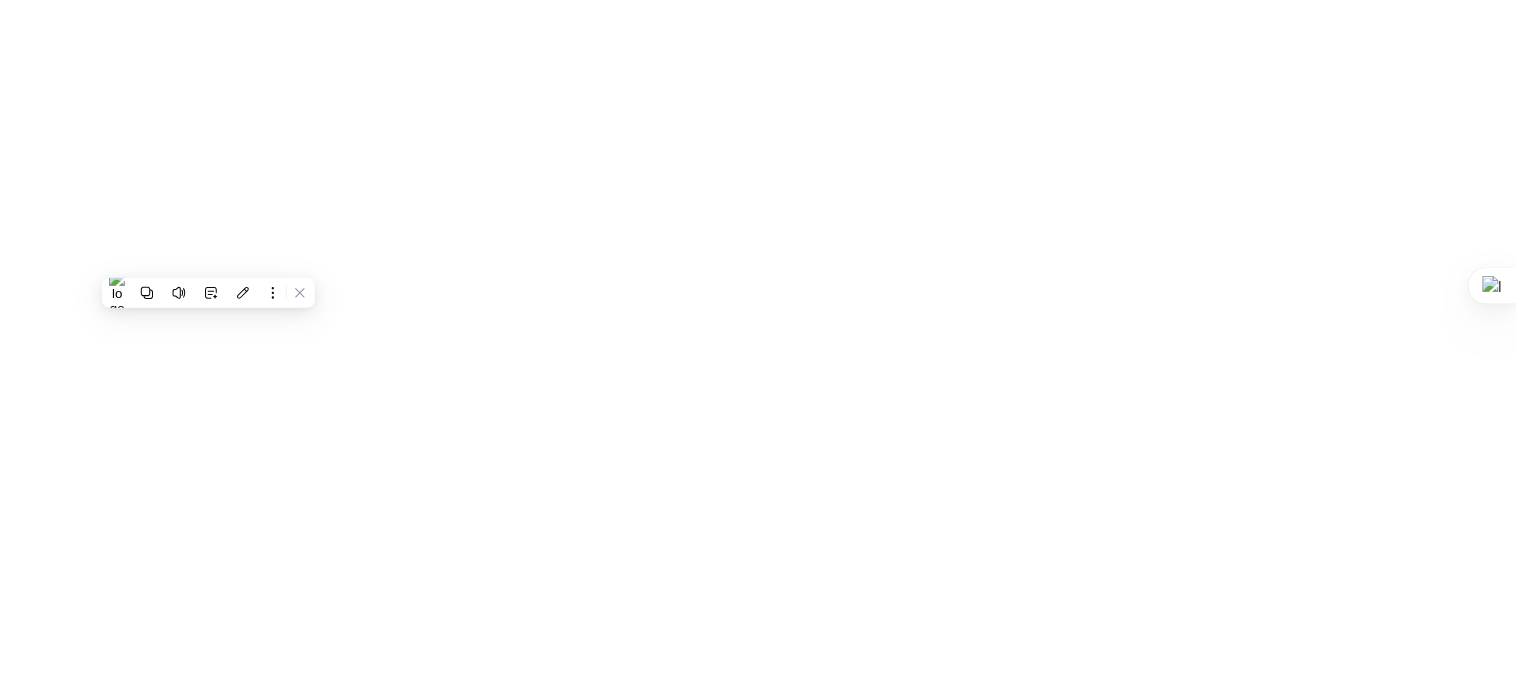 click at bounding box center [96, 2486] 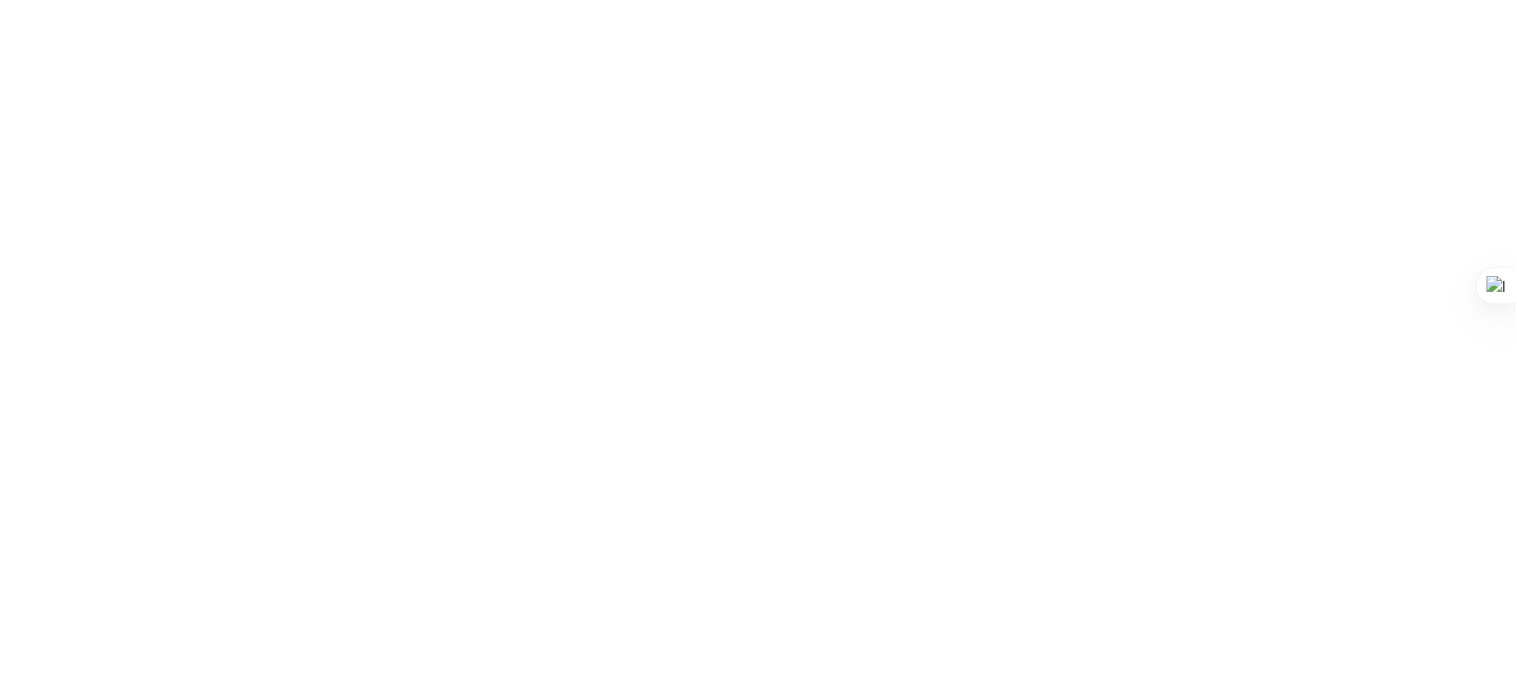 paste on "PRIMERIZAS- VILLA DE LOS ANGELES - CARLIN-TATIANA MANRIQUE.xlsx" 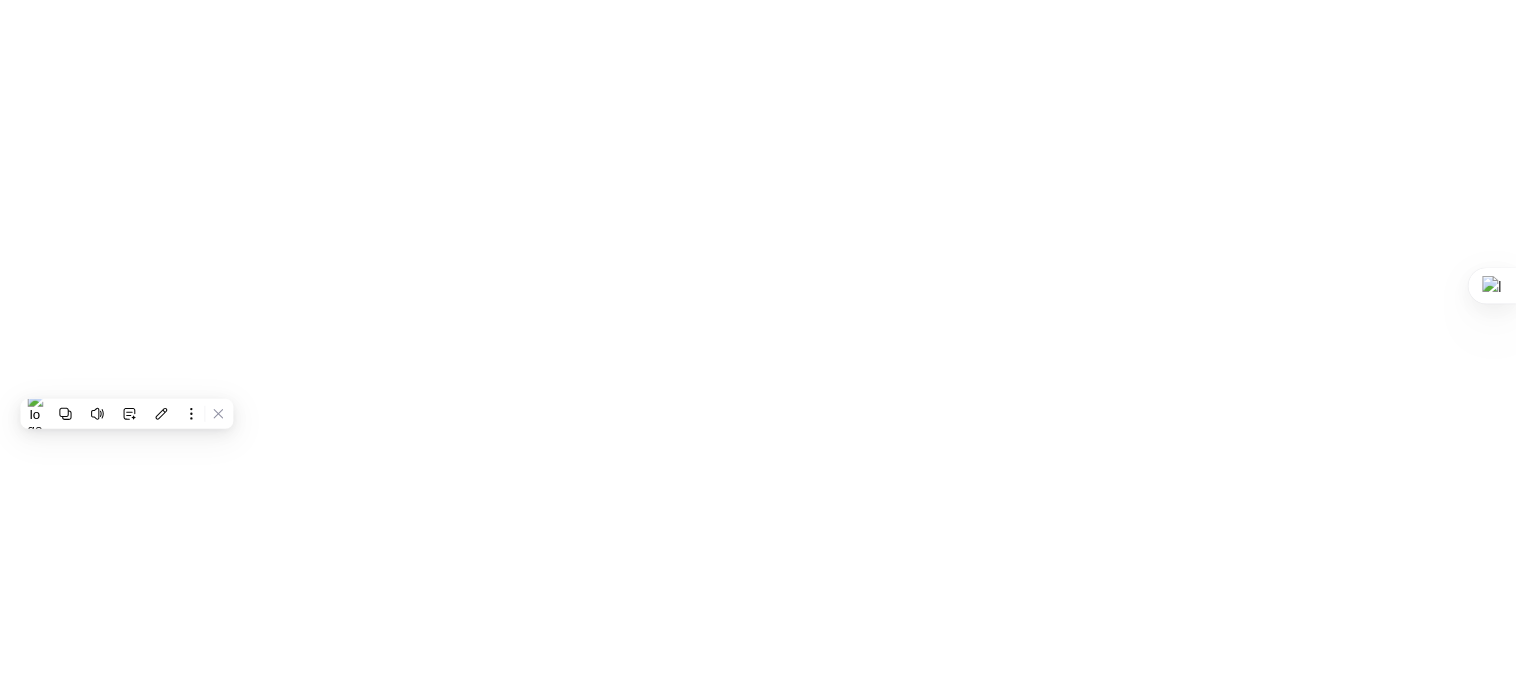 click at bounding box center (96, 2561) 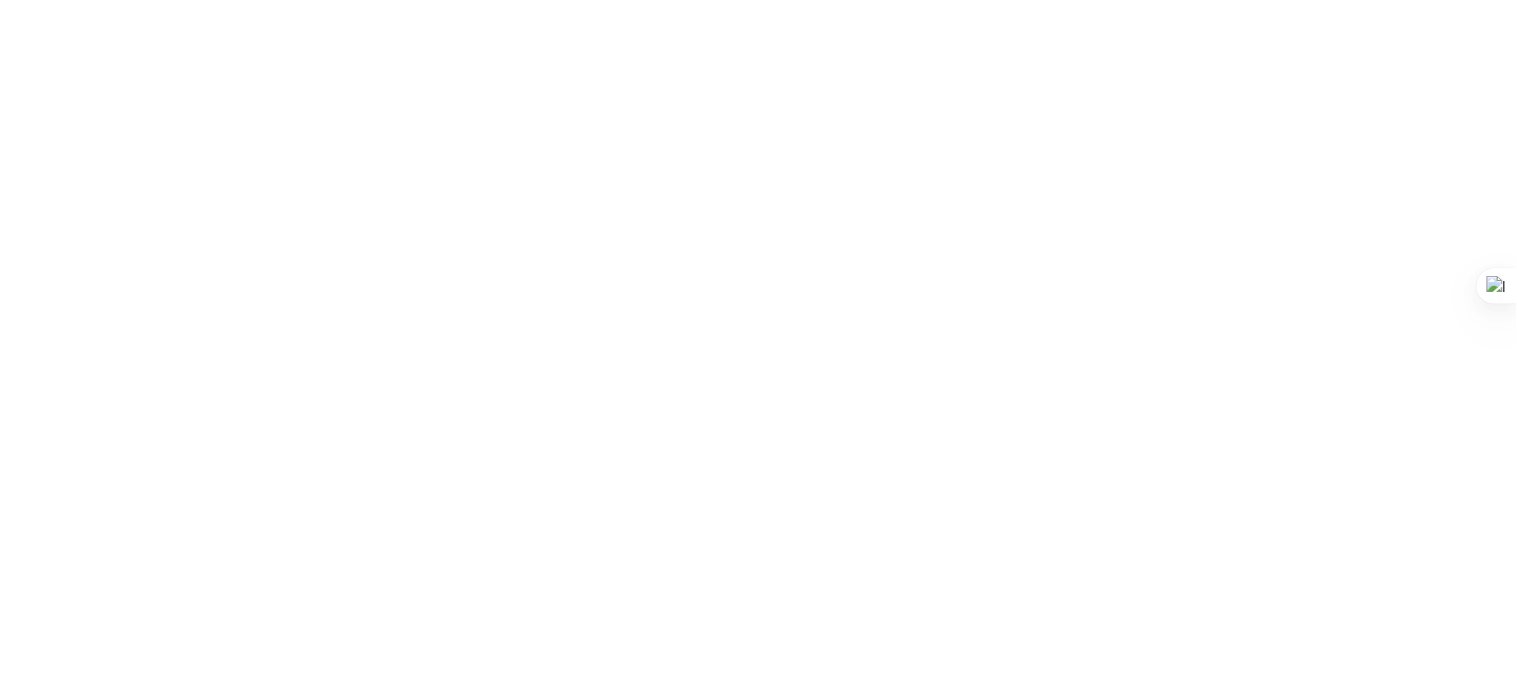 paste on "S4 GRAL - VILLA DE LOS ANGELES- CARLIN- TATIANA MANRIQUE.xlsx" 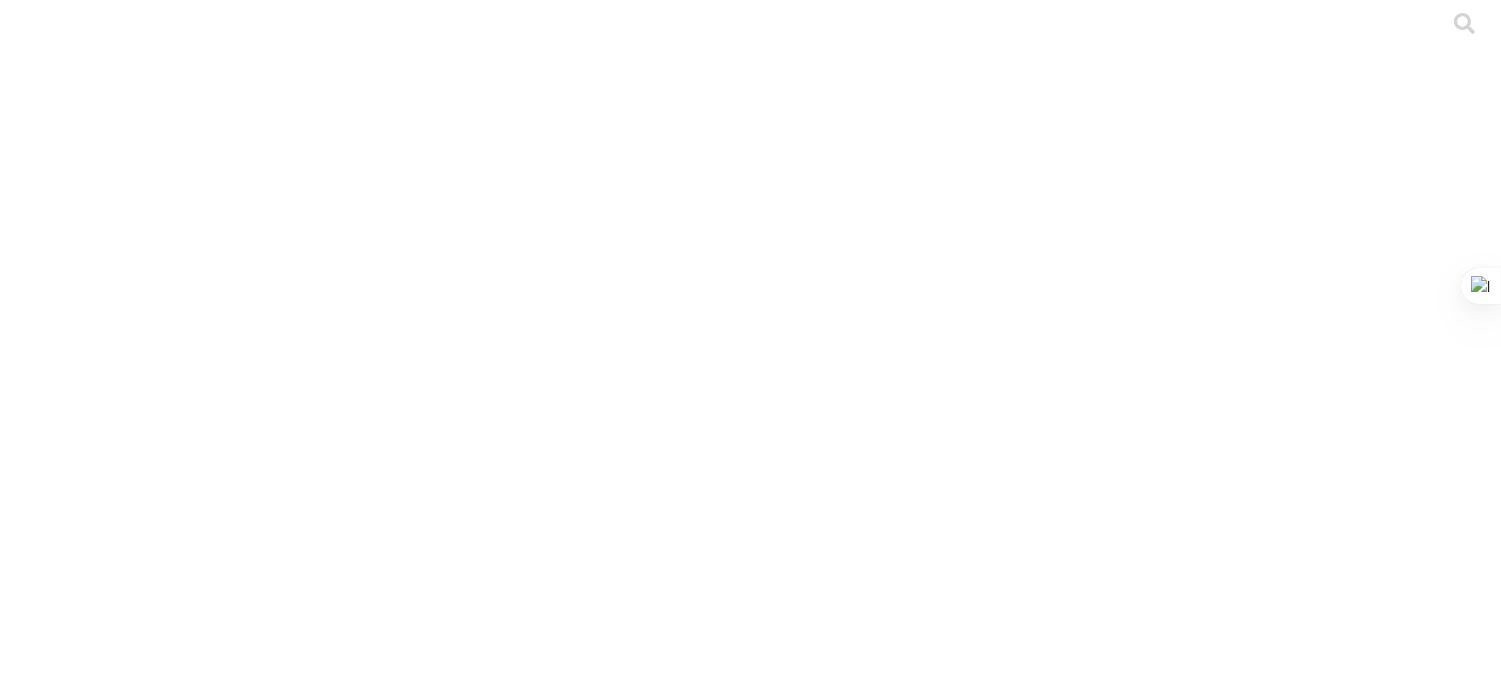 click on "Cargar" at bounding box center (174, 2295) 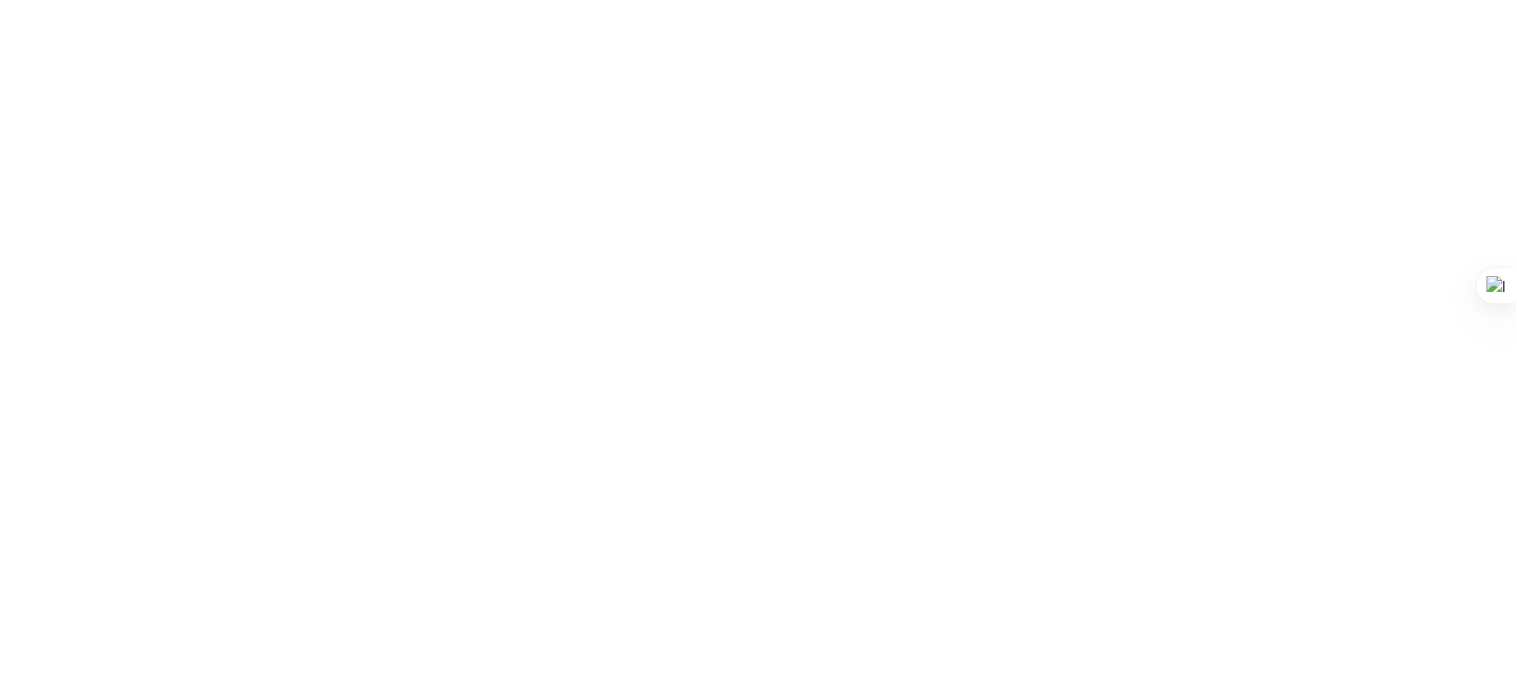 drag, startPoint x: 795, startPoint y: 317, endPoint x: 52, endPoint y: 307, distance: 743.0673 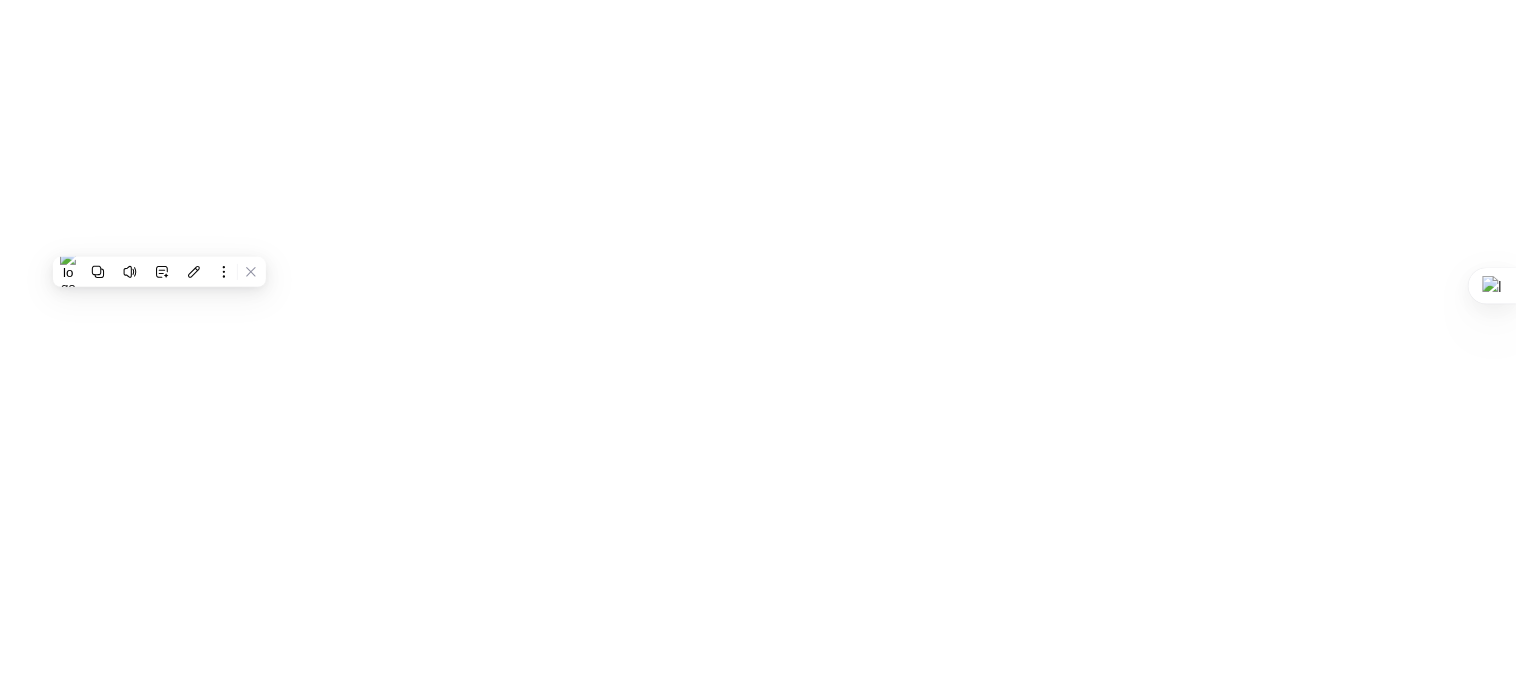 click at bounding box center [96, 2486] 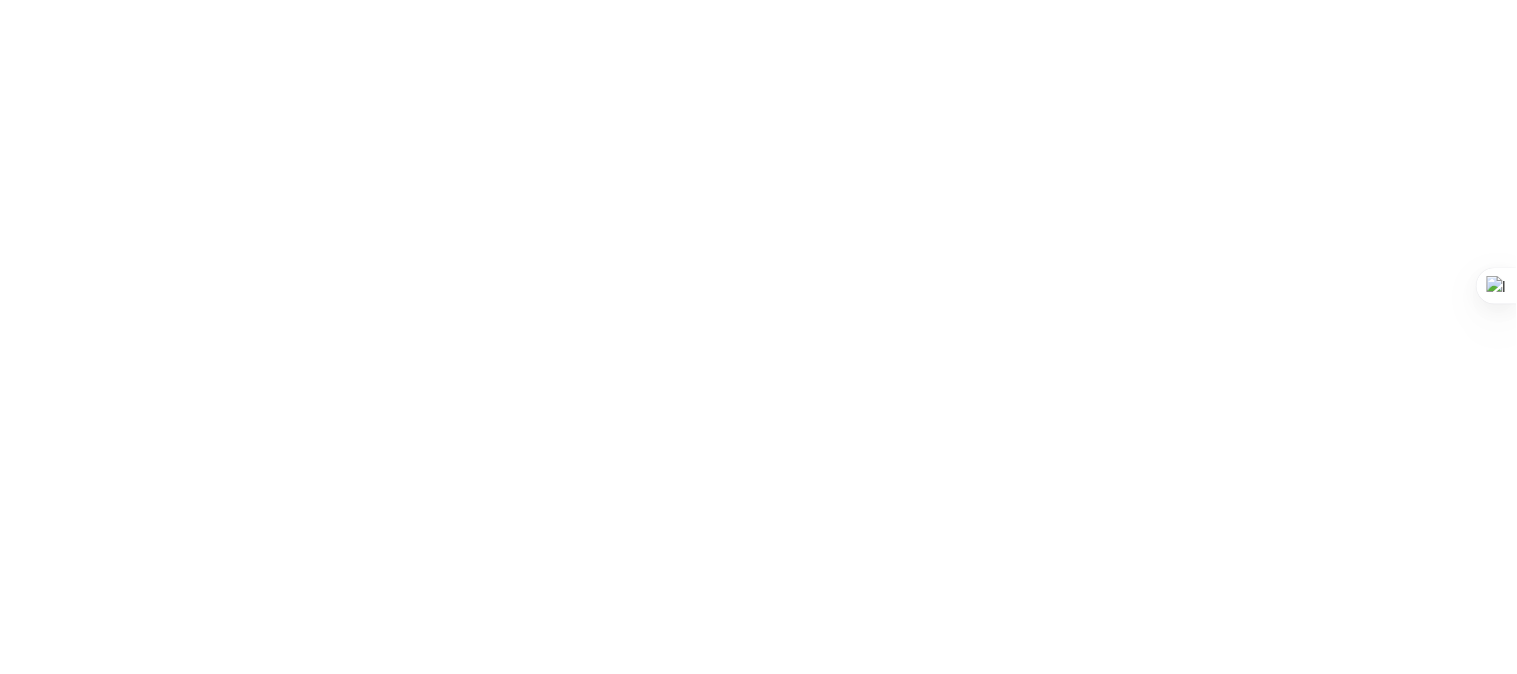paste on "STOCK GRAL- VILLA DE LOS ANGELES - CARLIN- TATIANA MANRIQUE.xlsx" 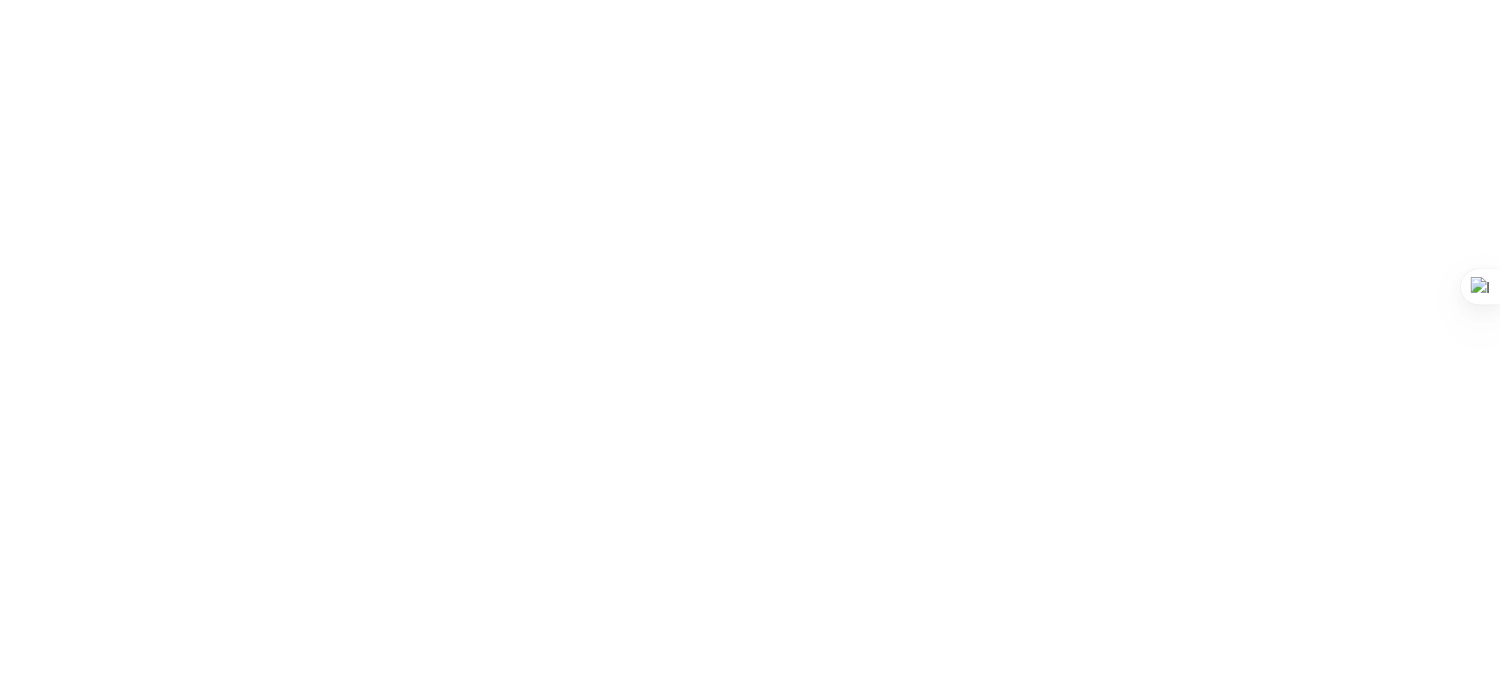 scroll, scrollTop: 0, scrollLeft: 0, axis: both 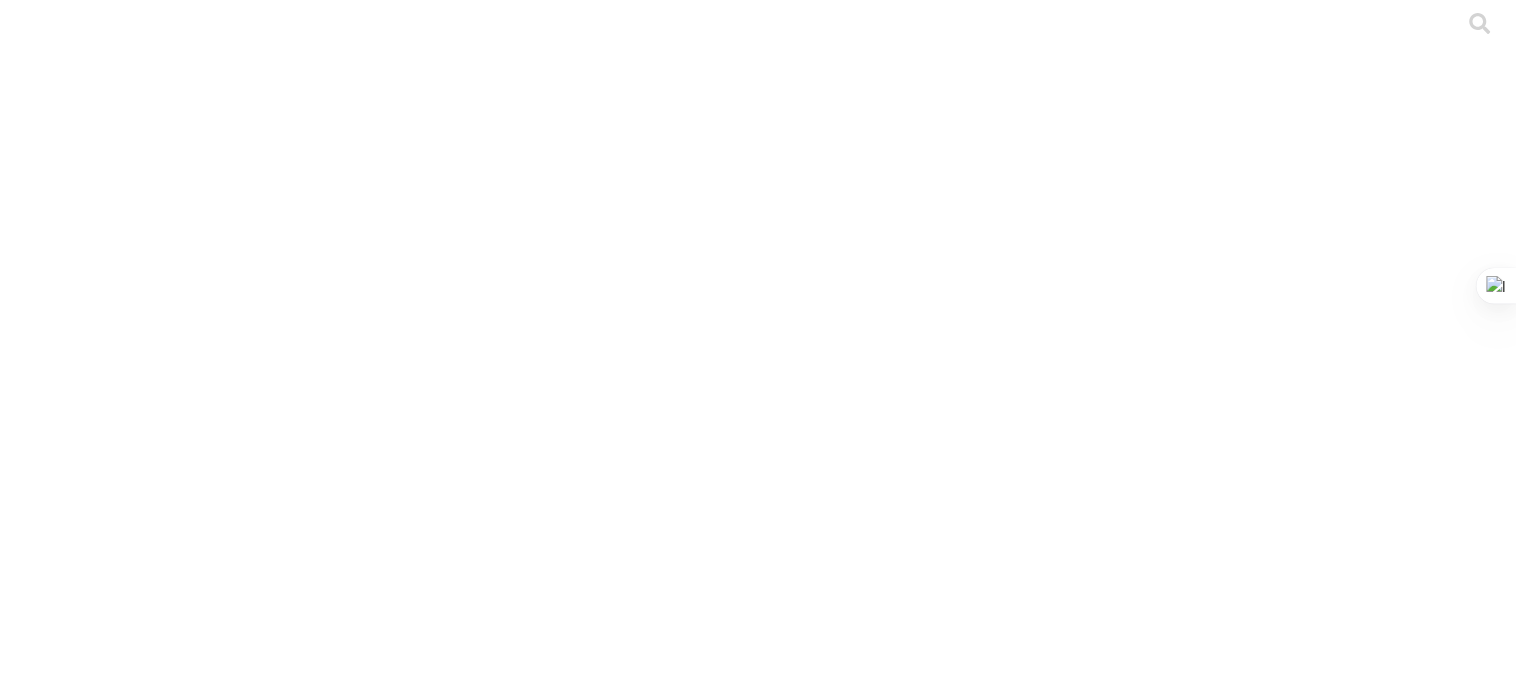click on ".cls-1 {
fill: #d6d6d6;
}
ETL" at bounding box center (758, 3179) 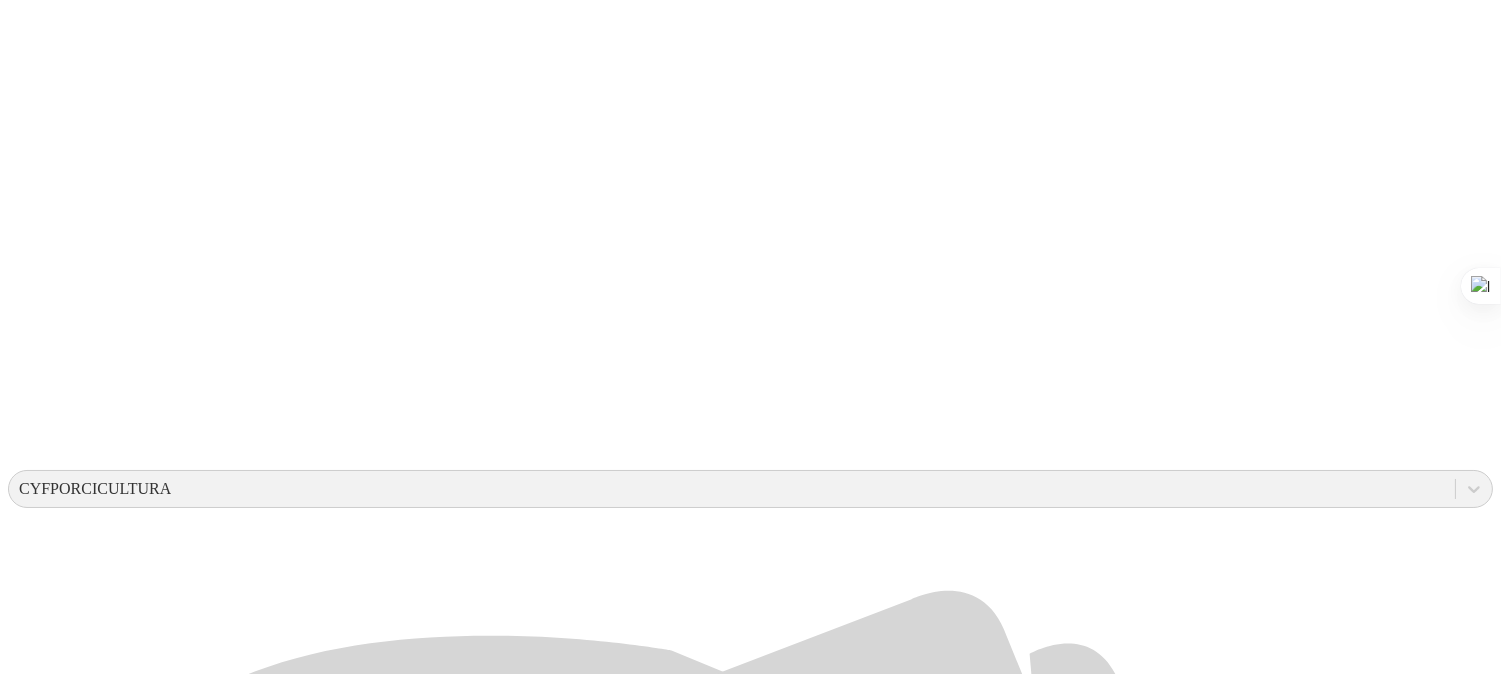 scroll, scrollTop: 351, scrollLeft: 0, axis: vertical 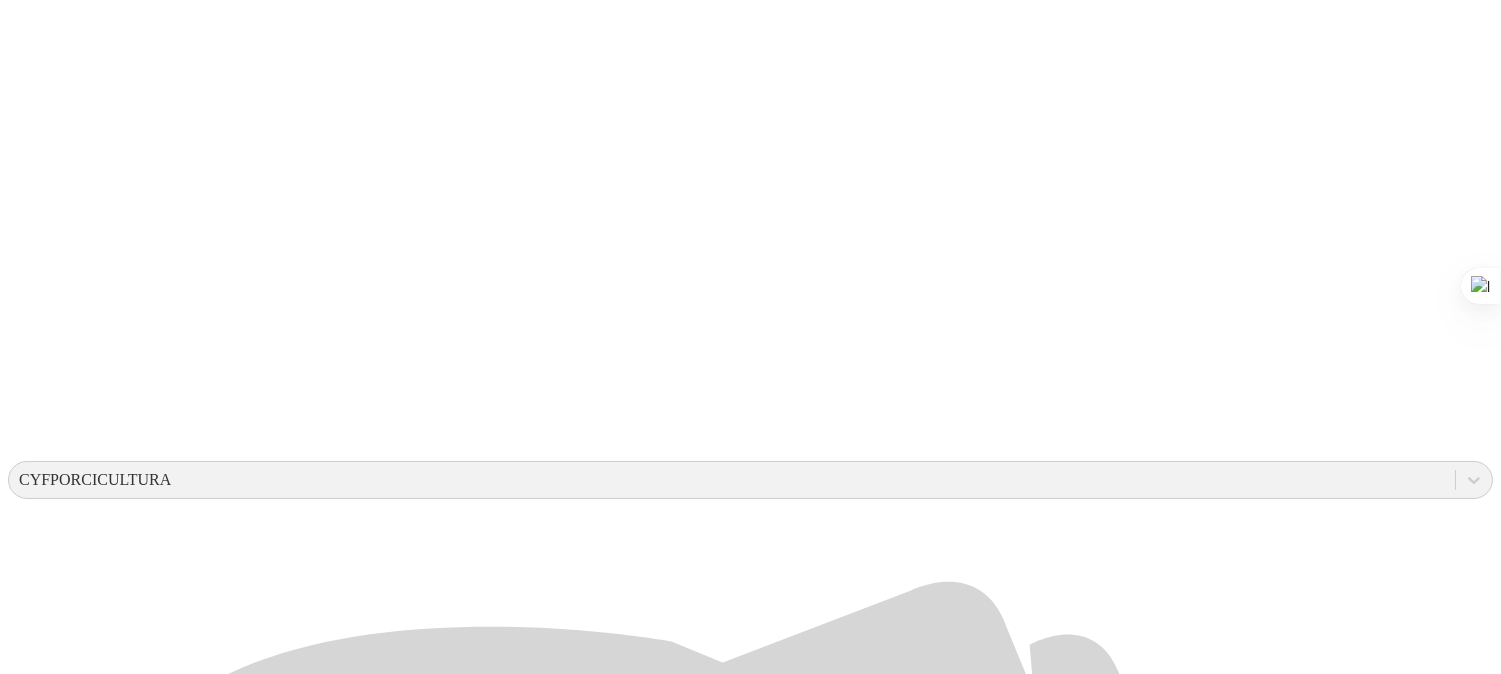 click on ".cls-1 {
fill: #d6d6d6;
}
INVERSIONES CARLIN" at bounding box center [750, 14863] 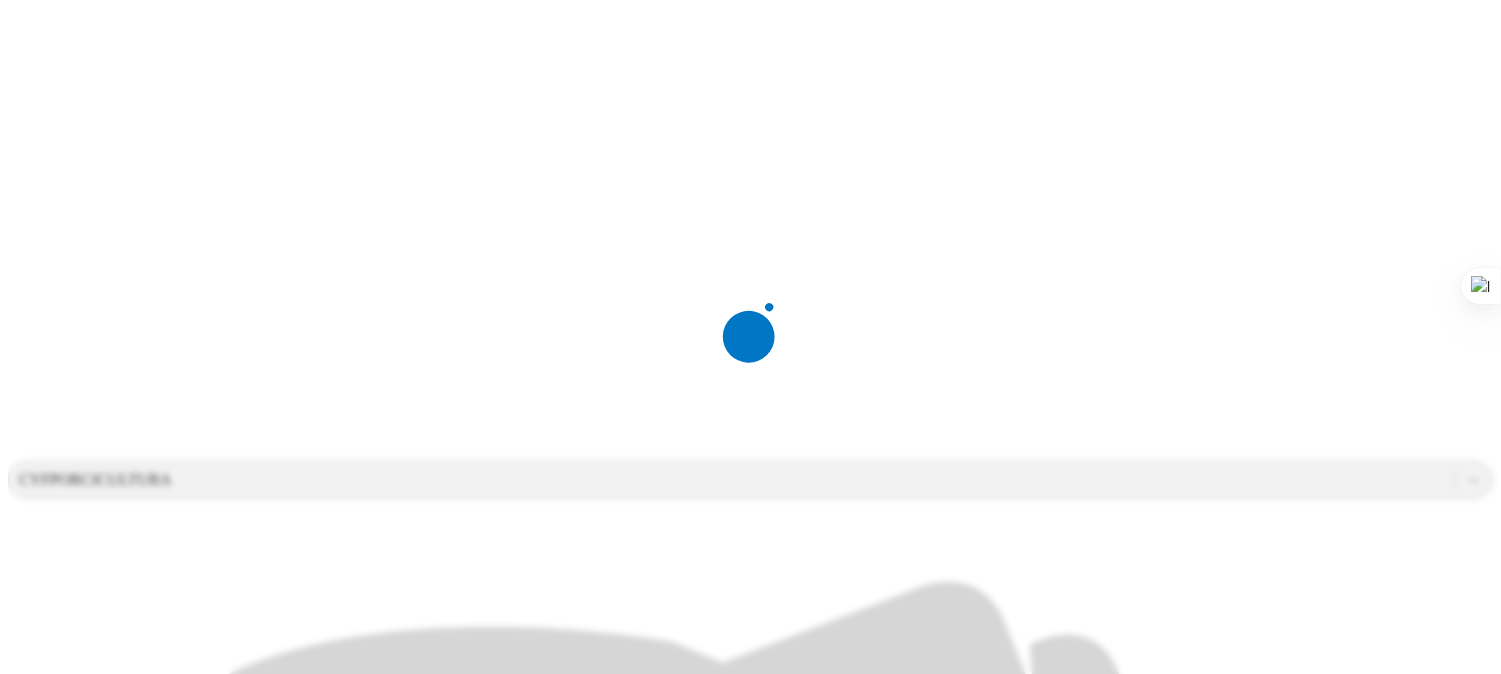 scroll, scrollTop: 0, scrollLeft: 0, axis: both 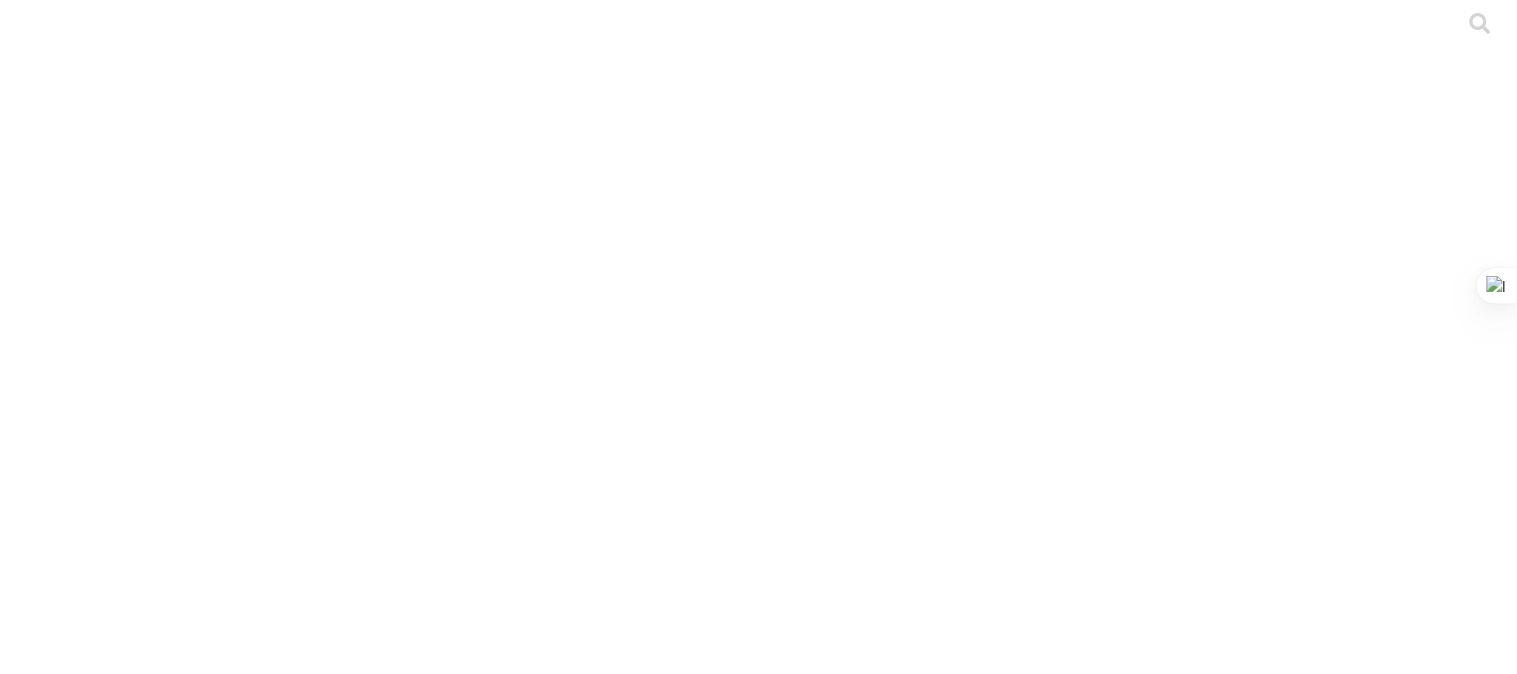 click on ".cls-1 {
fill: #d6d6d6;
}
CRIA" at bounding box center [758, 4702] 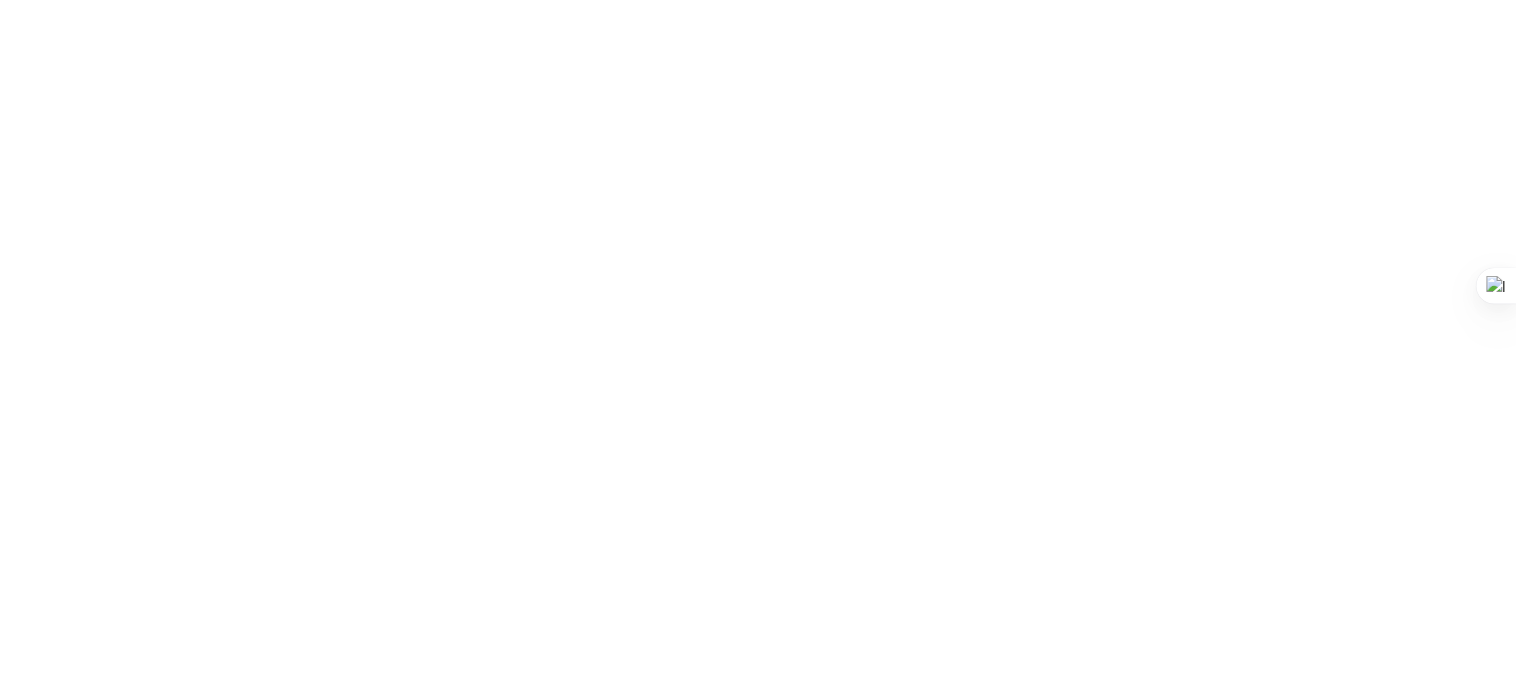 click on "File Manager" at bounding box center [758, 2506] 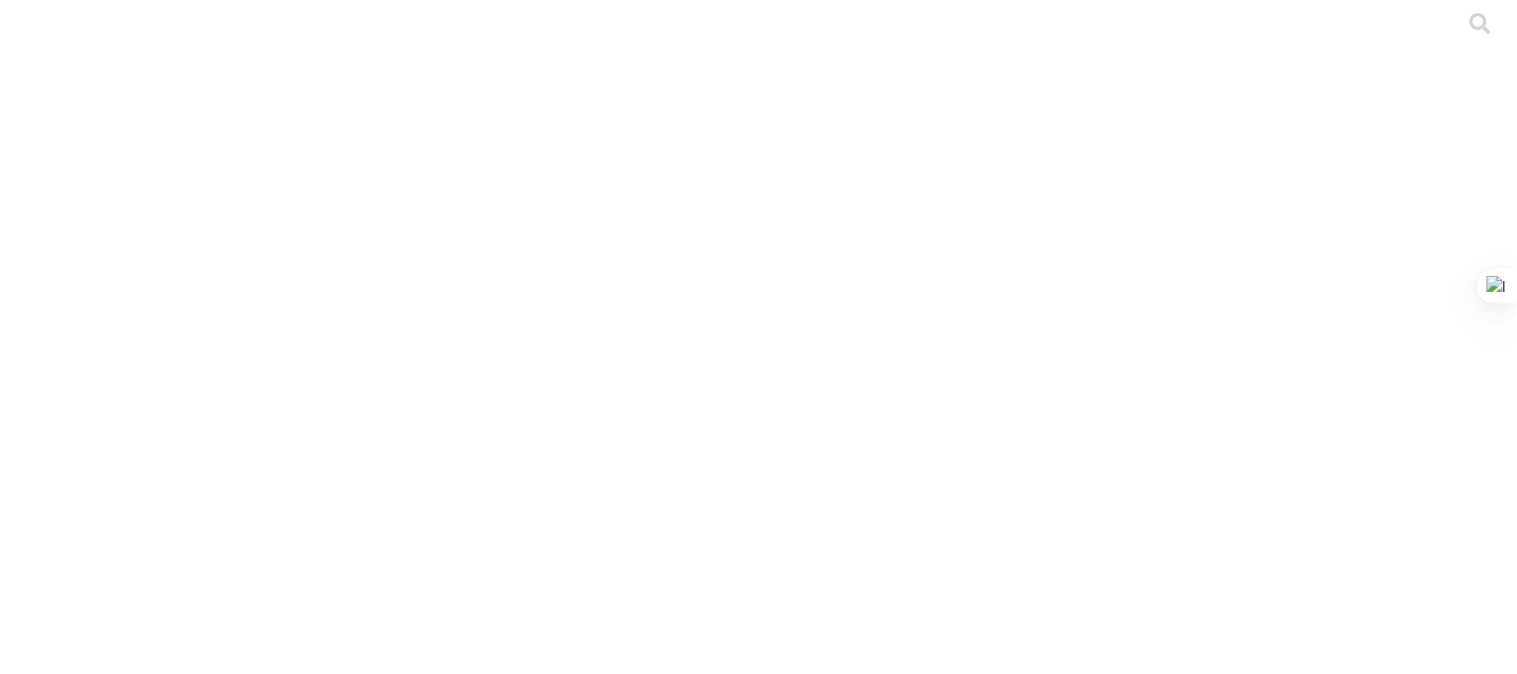 click on "ETL" at bounding box center (758, 3932) 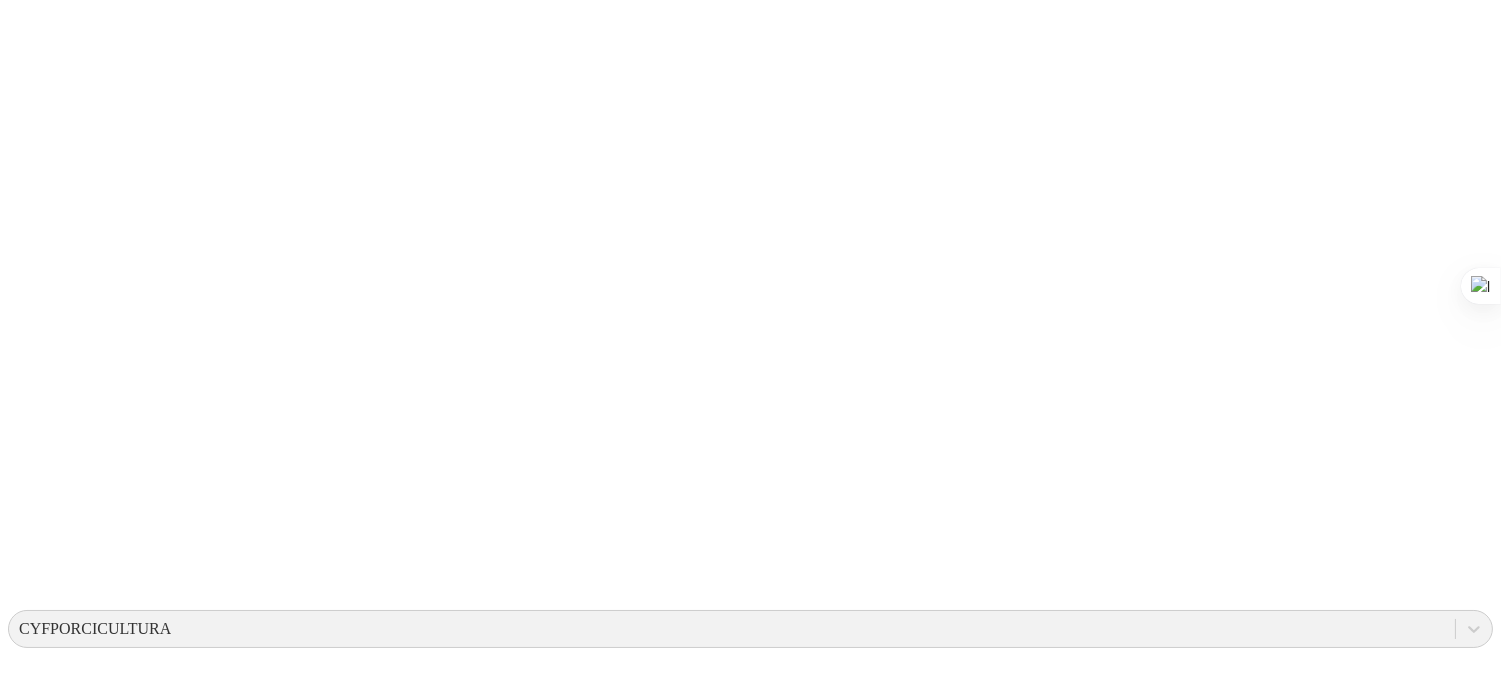 scroll, scrollTop: 128, scrollLeft: 0, axis: vertical 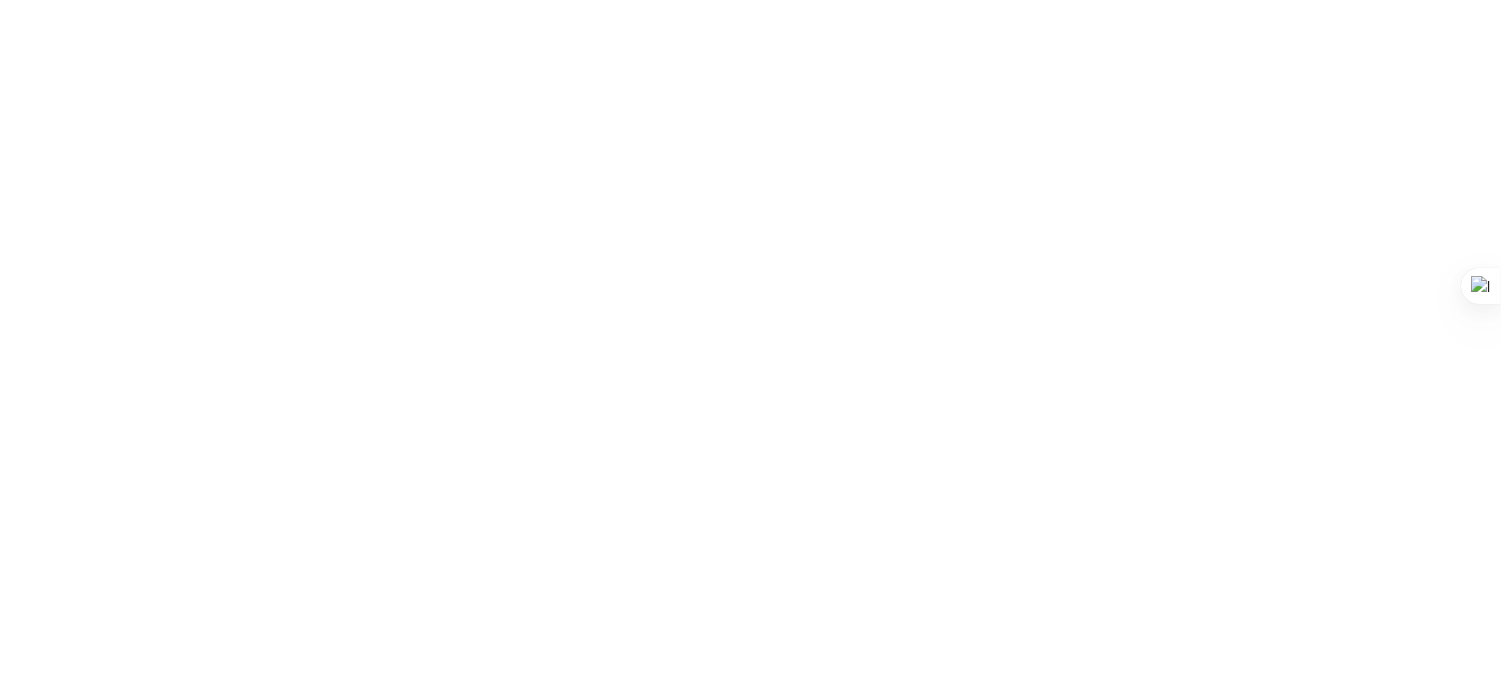 click on "INVERSIONES CARLIN" at bounding box center [750, 15831] 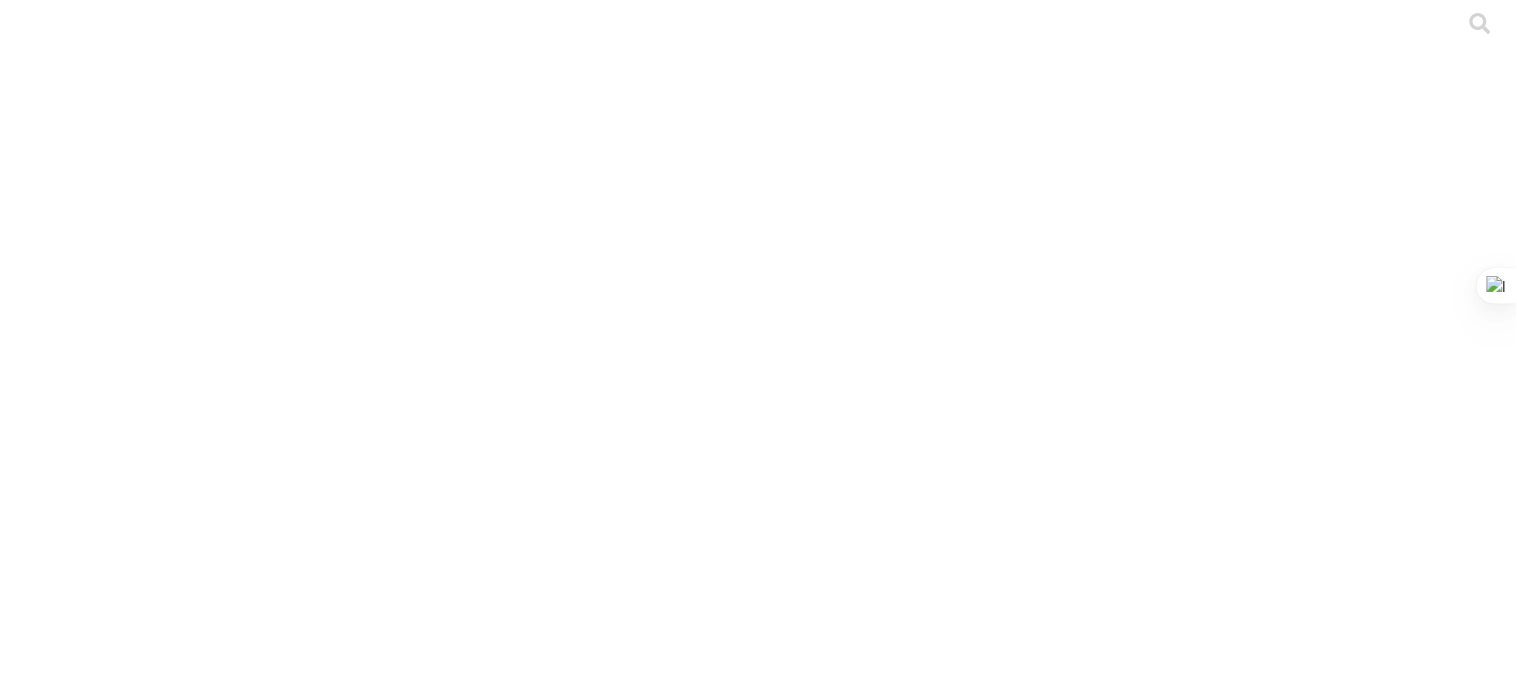 click on ".cls-1 {
fill: #d6d6d6;
}
CRIA" at bounding box center [758, 4702] 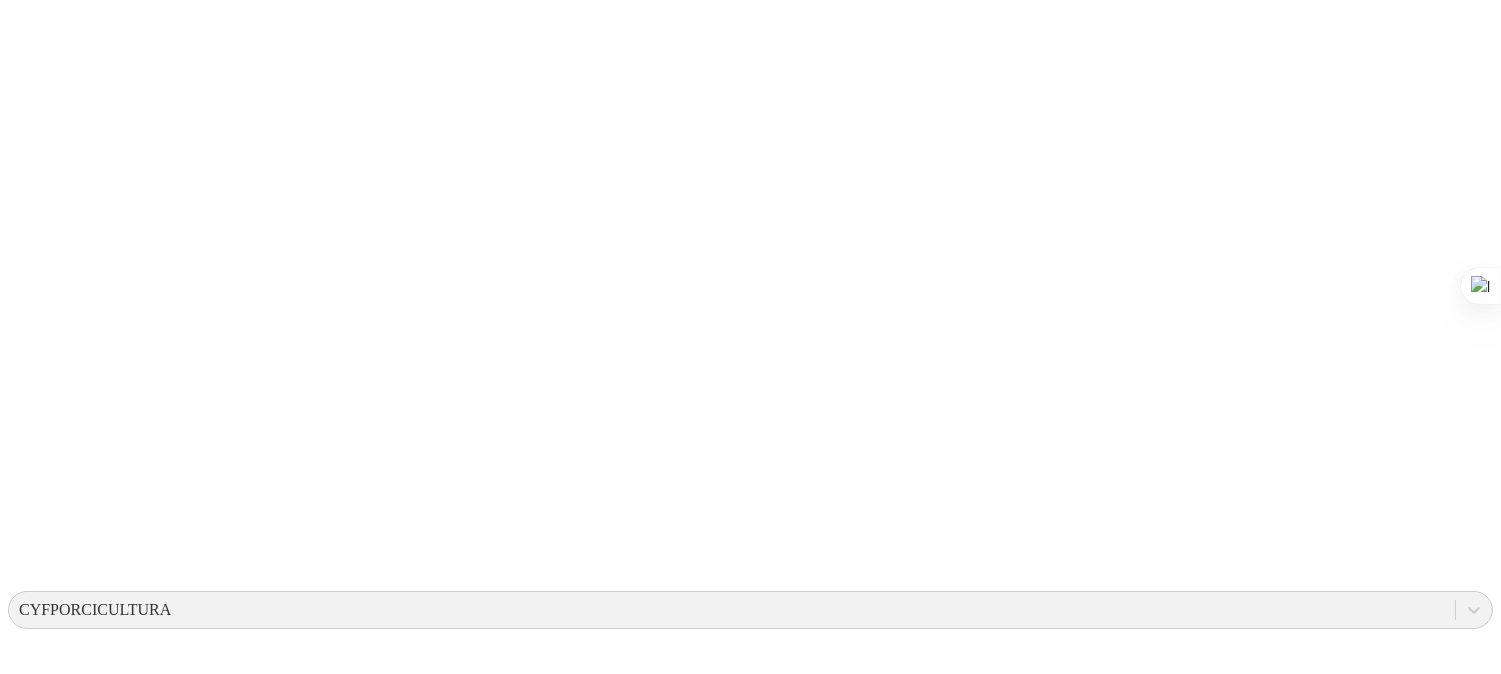 scroll, scrollTop: 222, scrollLeft: 0, axis: vertical 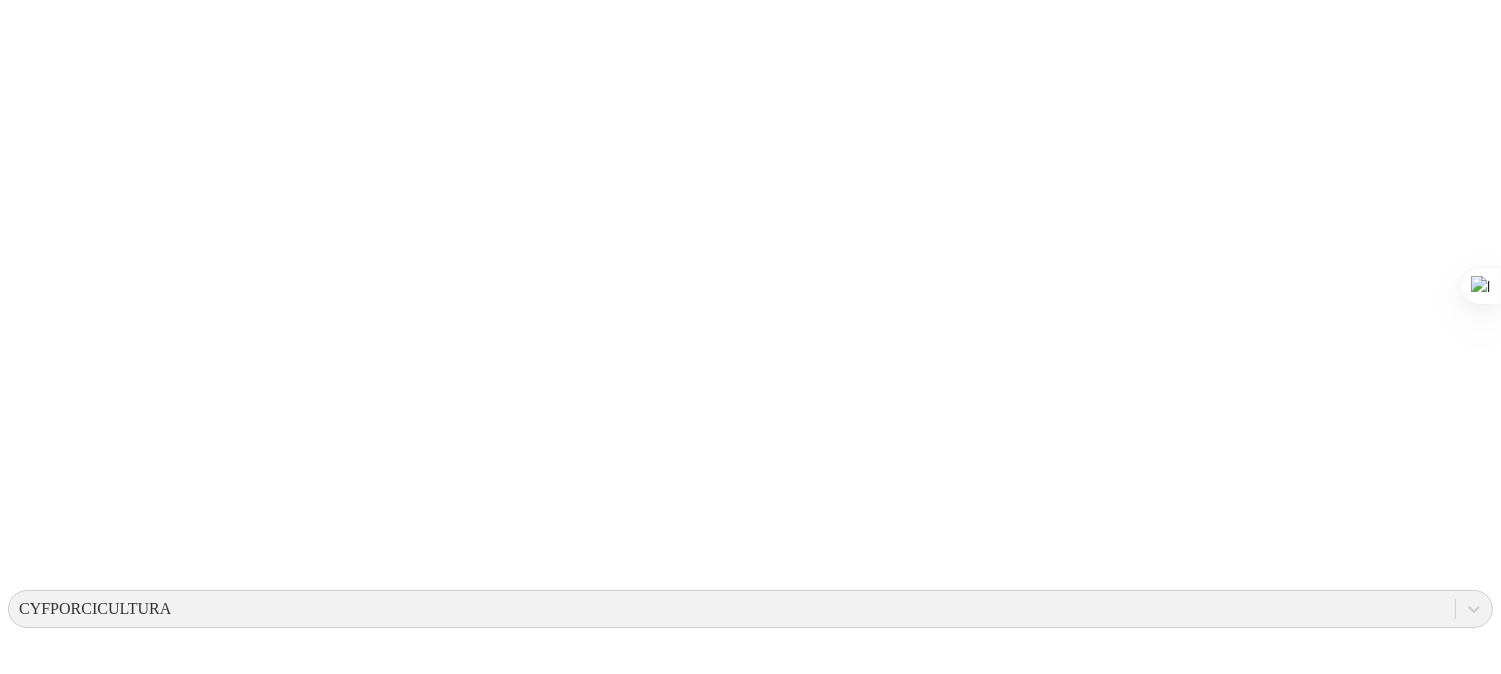 click on "En el momento no tienes permiso para descargar archivos Haz click en él y conoce cómo obtenerlo en nuestra base de conocimiento S4 GRAL - VILLA DE LOS ANGELES- CARLIN- TATIANA MANRIQUE.xlsx 01 Aug 2025 14:01   S4 GRAL - VILLA DE LOS ANGELES- CARLIN- TATIANA MANRIQUE.xlsx" at bounding box center (750, 2316) 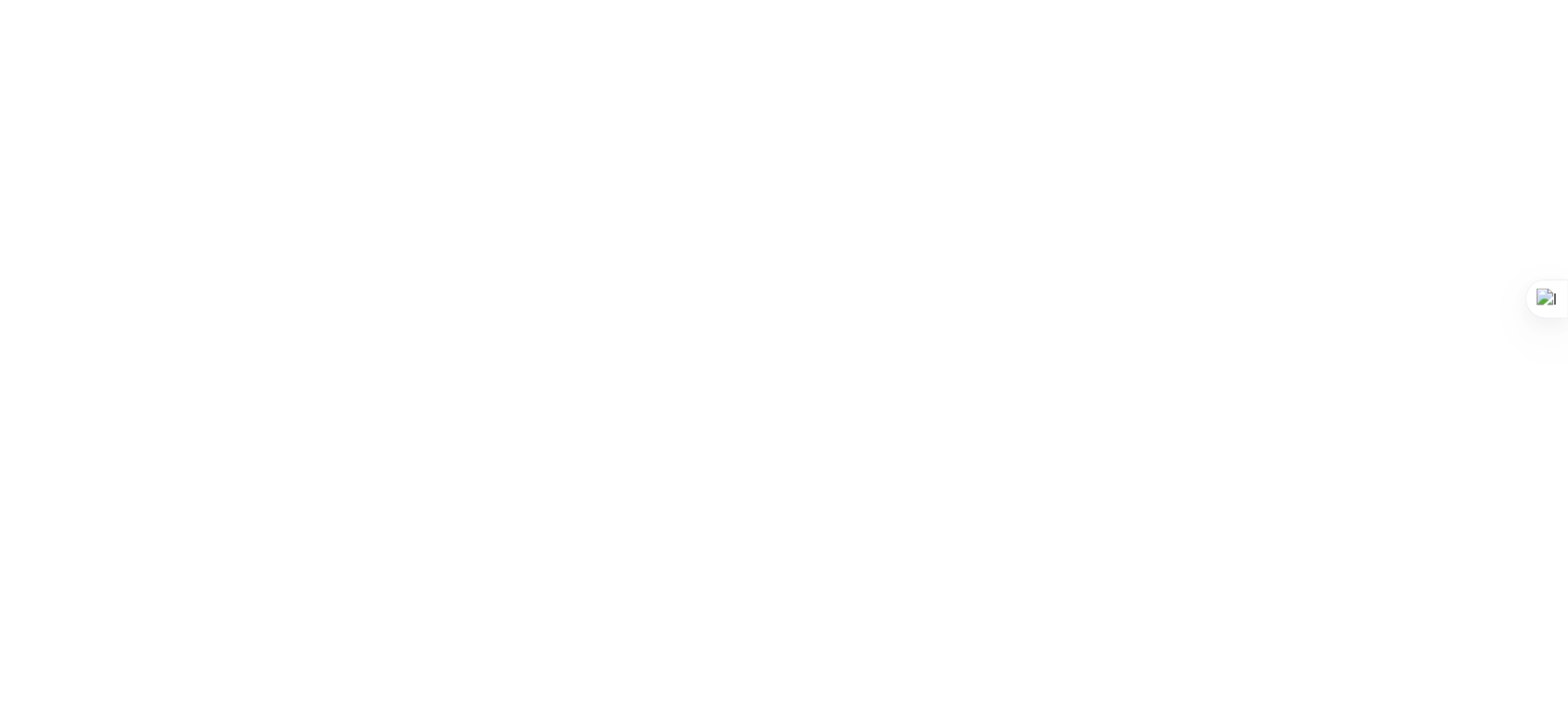 scroll, scrollTop: 103, scrollLeft: 0, axis: vertical 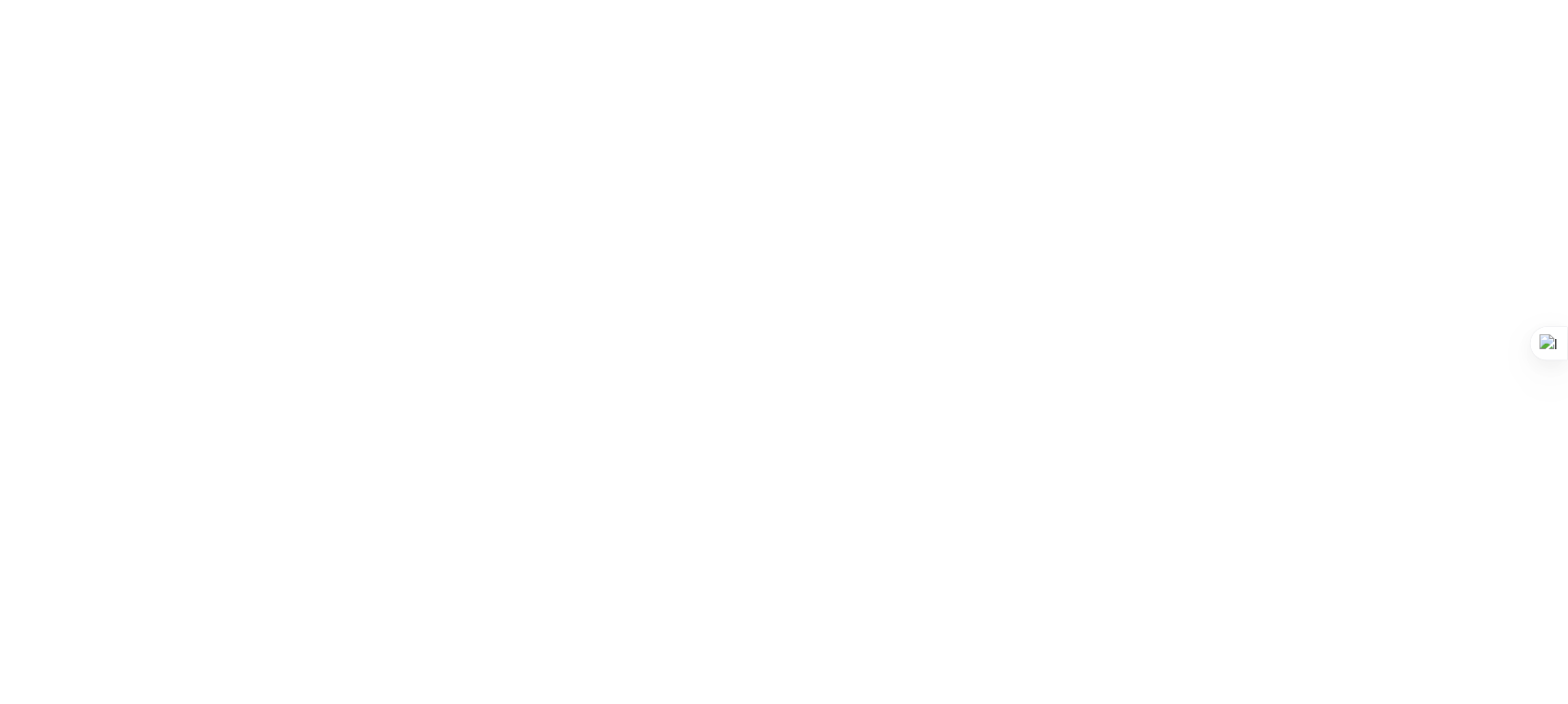 click on "En el momento no tienes permiso para descargar archivos Haz click en él y conoce cómo obtenerlo en nuestra base de conocimiento STOCK GRAL- VILLA DE LOS ANGELES - CARLIN- TATIANA MANRIQUE.xlsx 01 Aug 2025 14:02   STOCK GRAL- VILLA DE LOS ANGELES - CARLIN- TATIANA MANRIQUE.xlsx" at bounding box center [784, 2375] 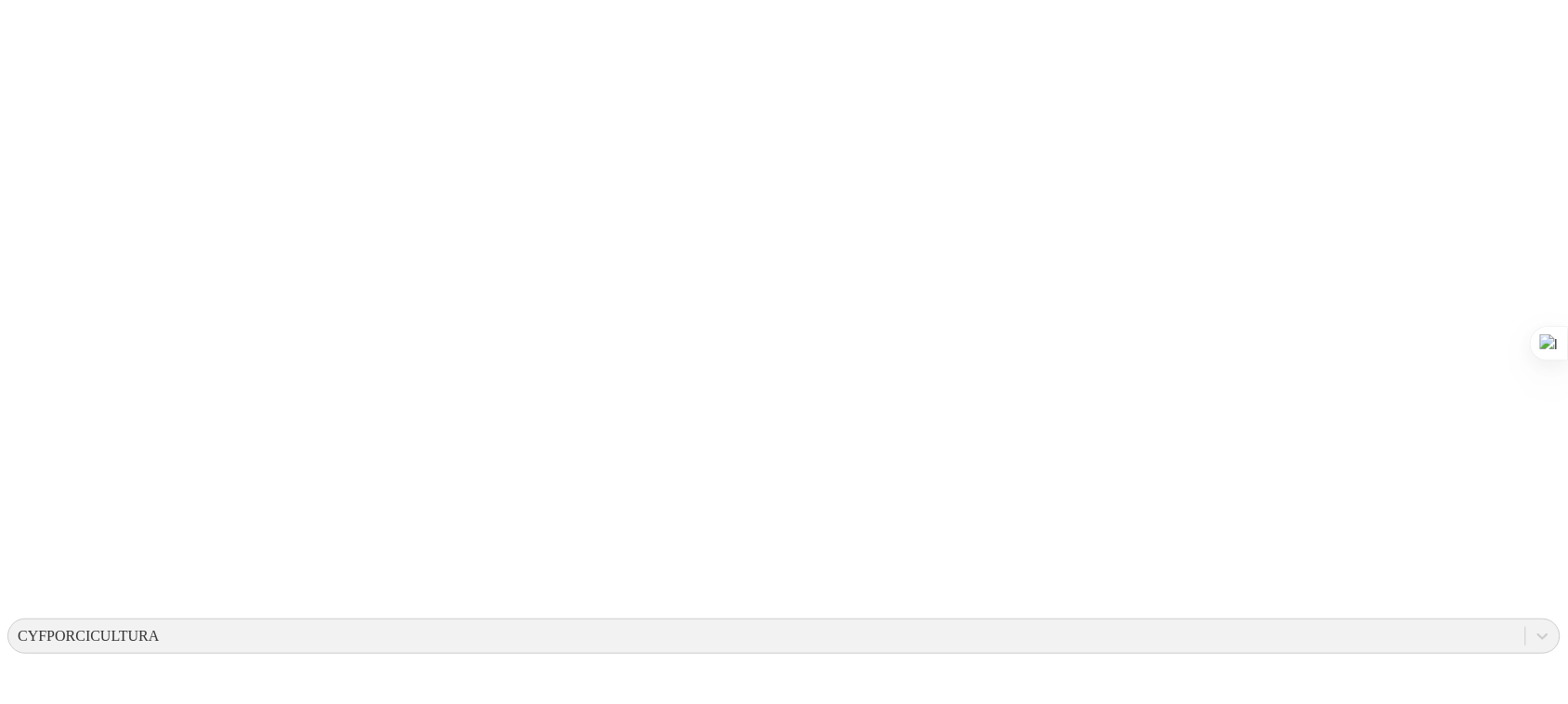 scroll, scrollTop: 38, scrollLeft: 0, axis: vertical 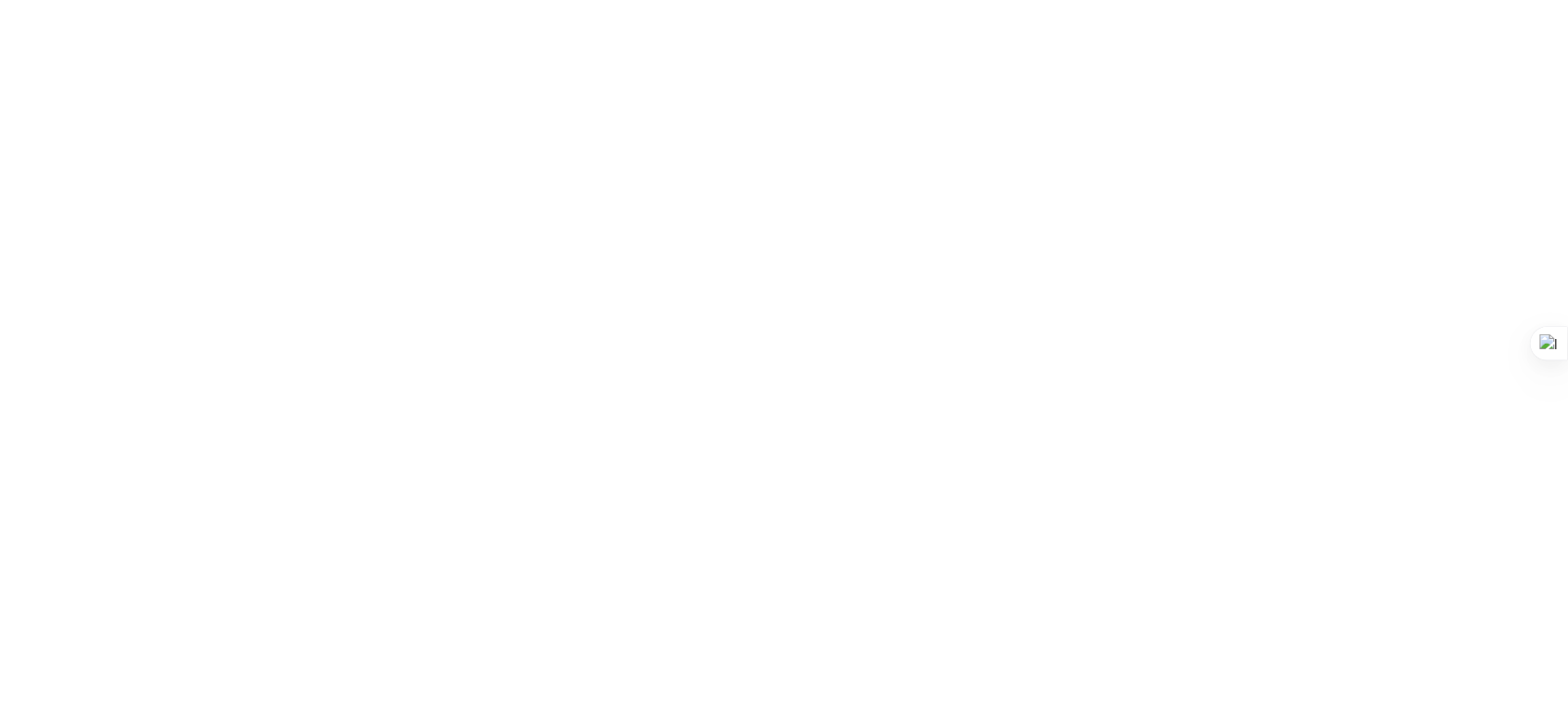 click on "En el momento no tienes permiso para descargar archivos Haz click en él y conoce cómo obtenerlo en nuestra base de conocimiento STOCK GRAL- VILLA DE LOS ANGELES - CARLIN- TATIANA MANRIQUE.xlsx 01 Aug 2025 14:02   STOCK GRAL- VILLA DE LOS ANGELES - CARLIN- TATIANA MANRIQUE.xlsx" at bounding box center (784, 2375) 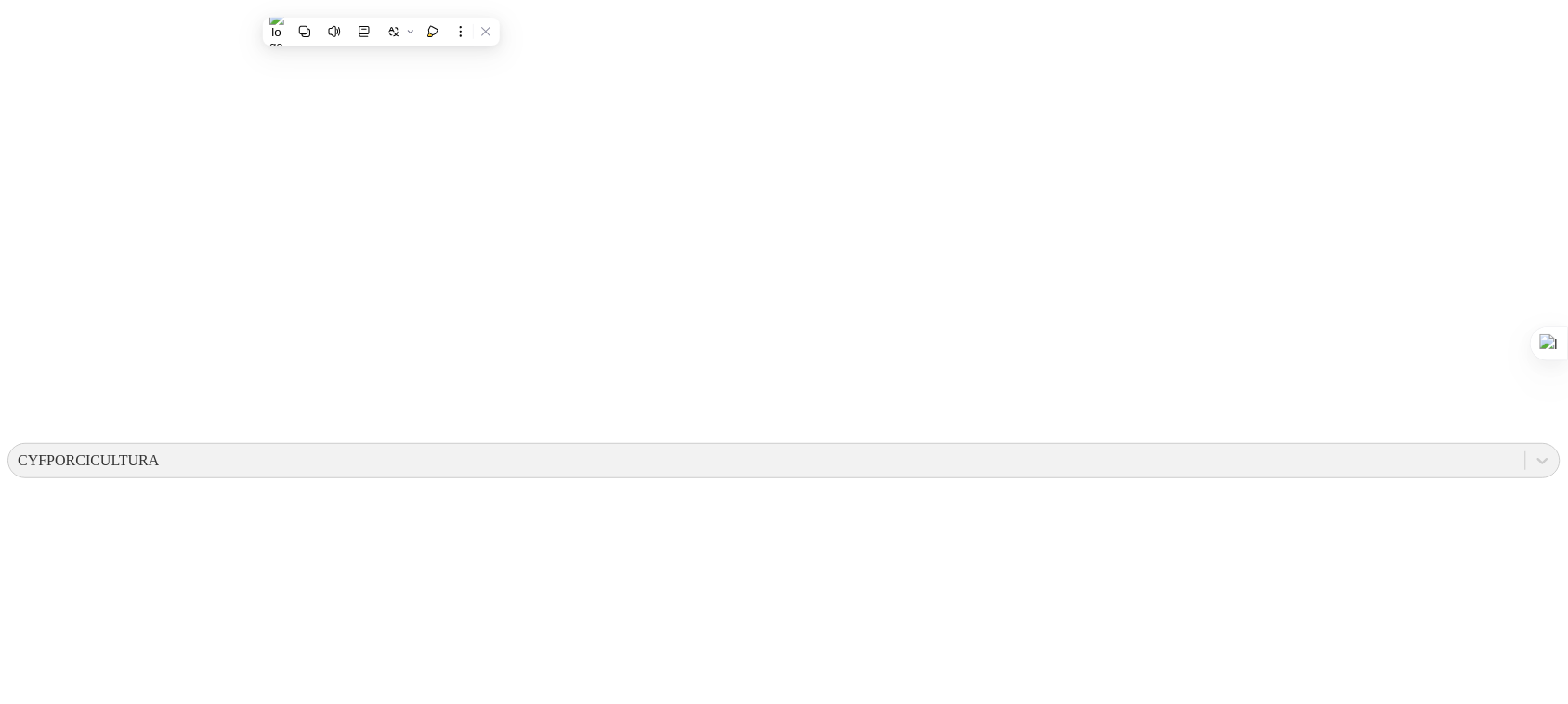 scroll, scrollTop: 0, scrollLeft: 0, axis: both 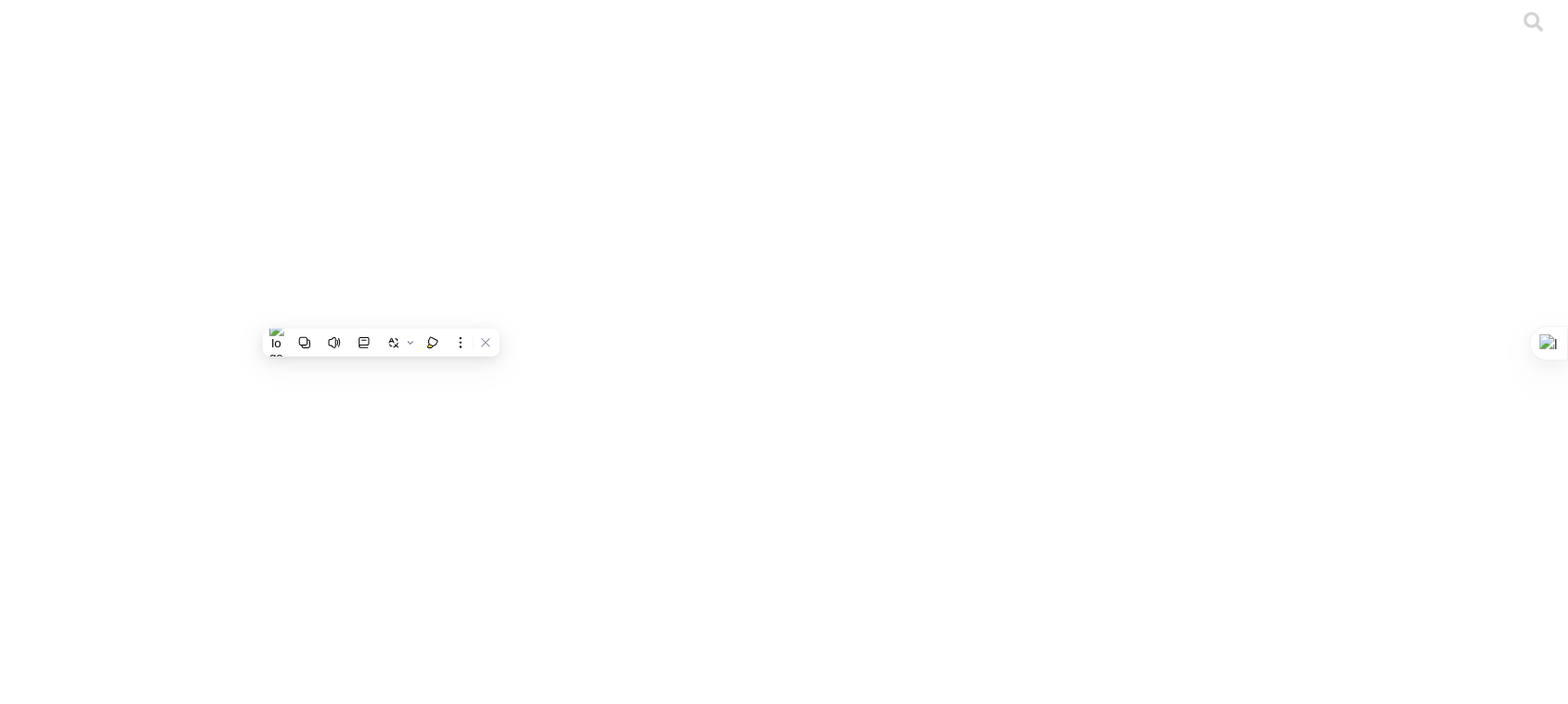 click on "Cargar" at bounding box center (162, 2271) 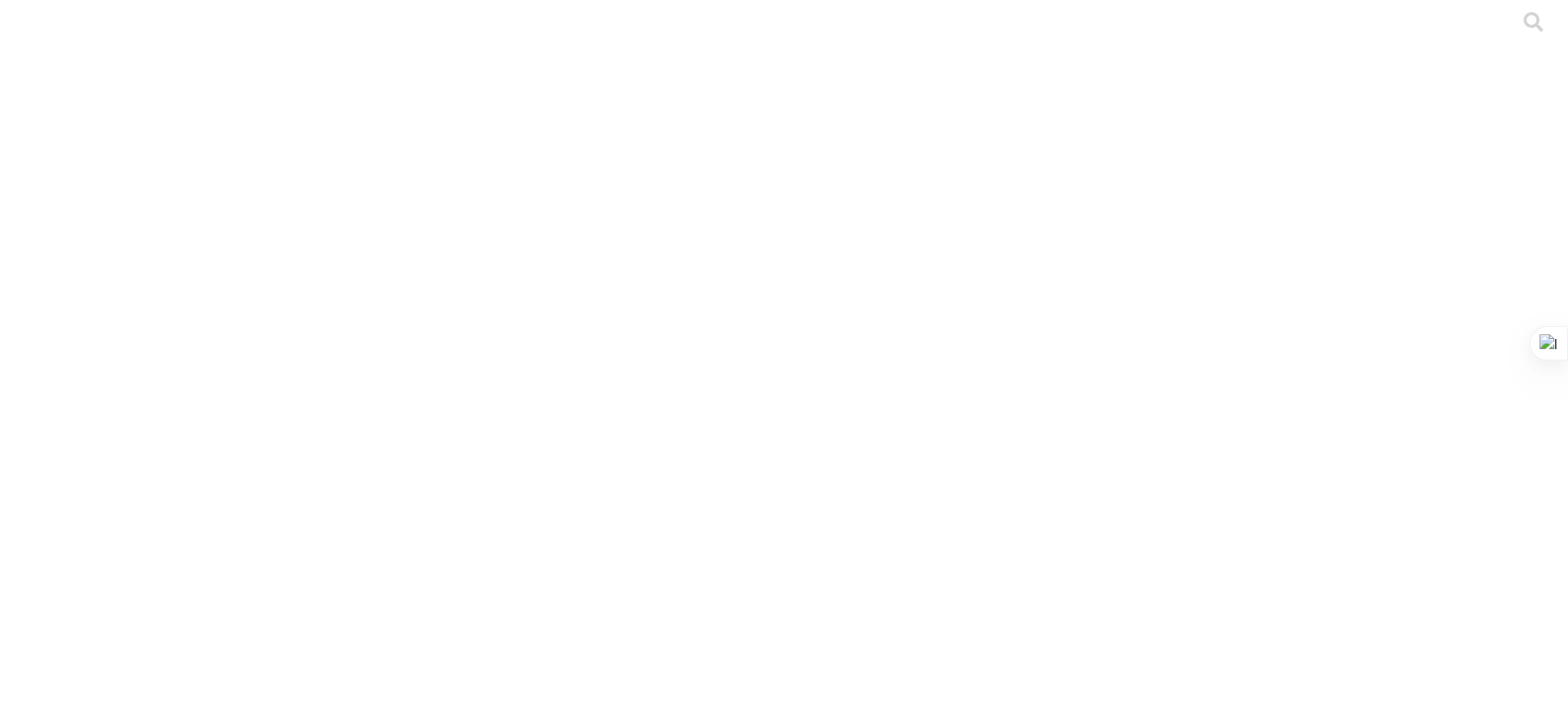 type 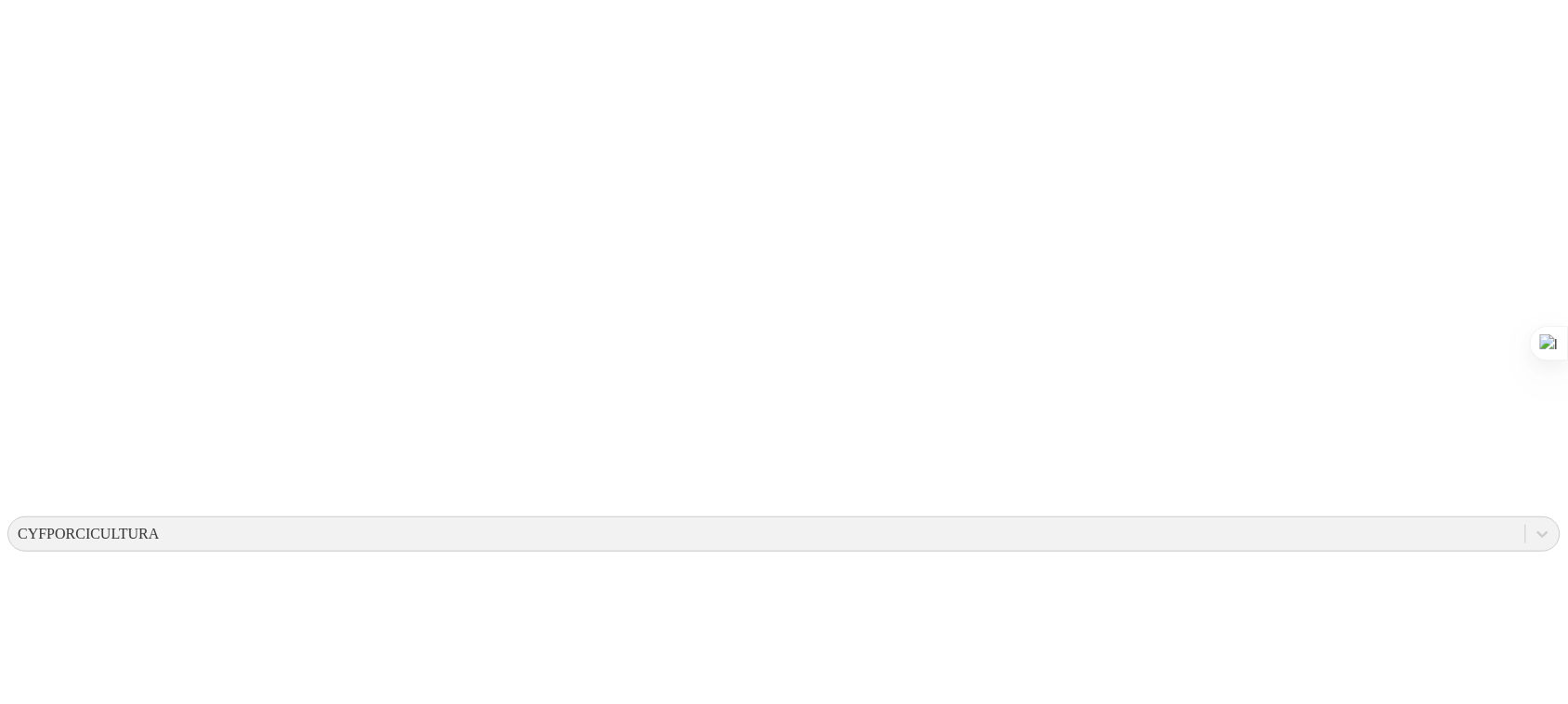 scroll, scrollTop: 0, scrollLeft: 0, axis: both 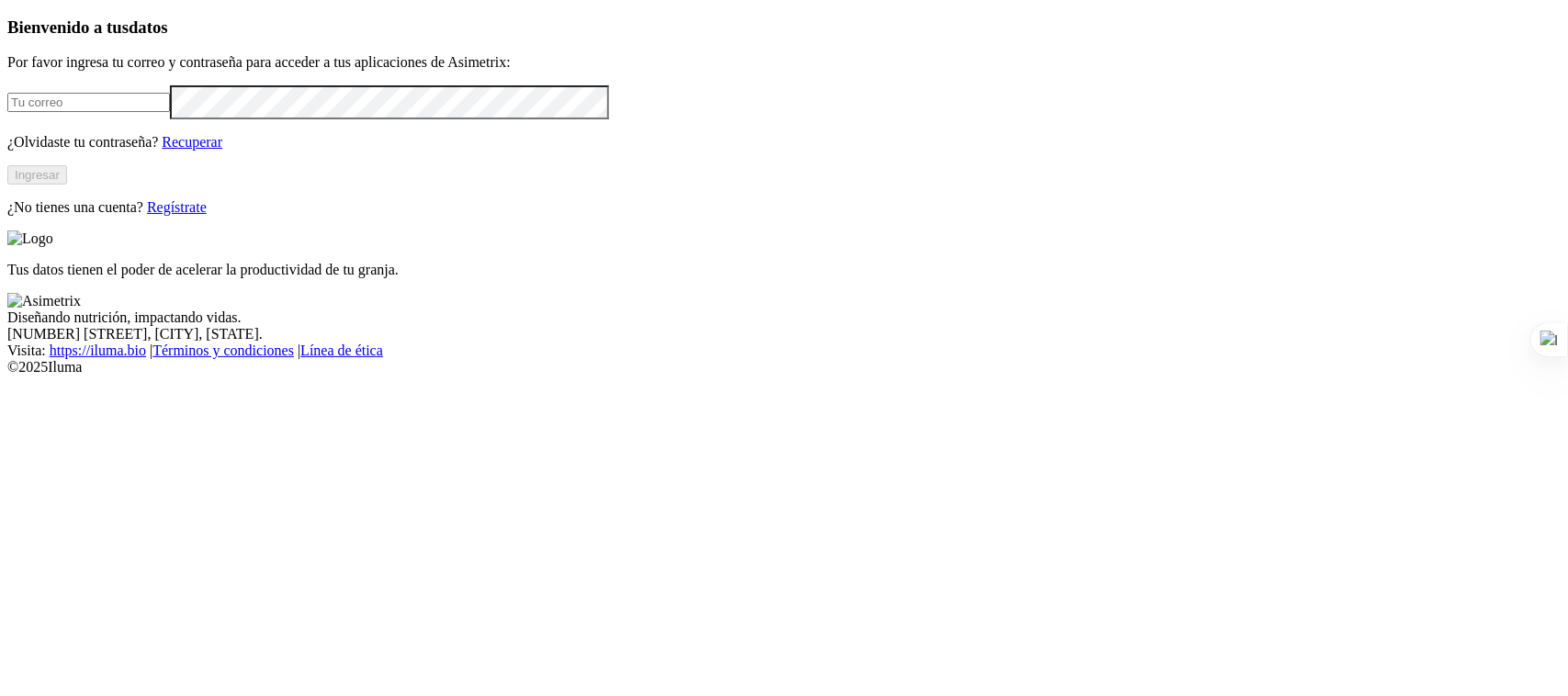type on "tatiana.manrique@example.com" 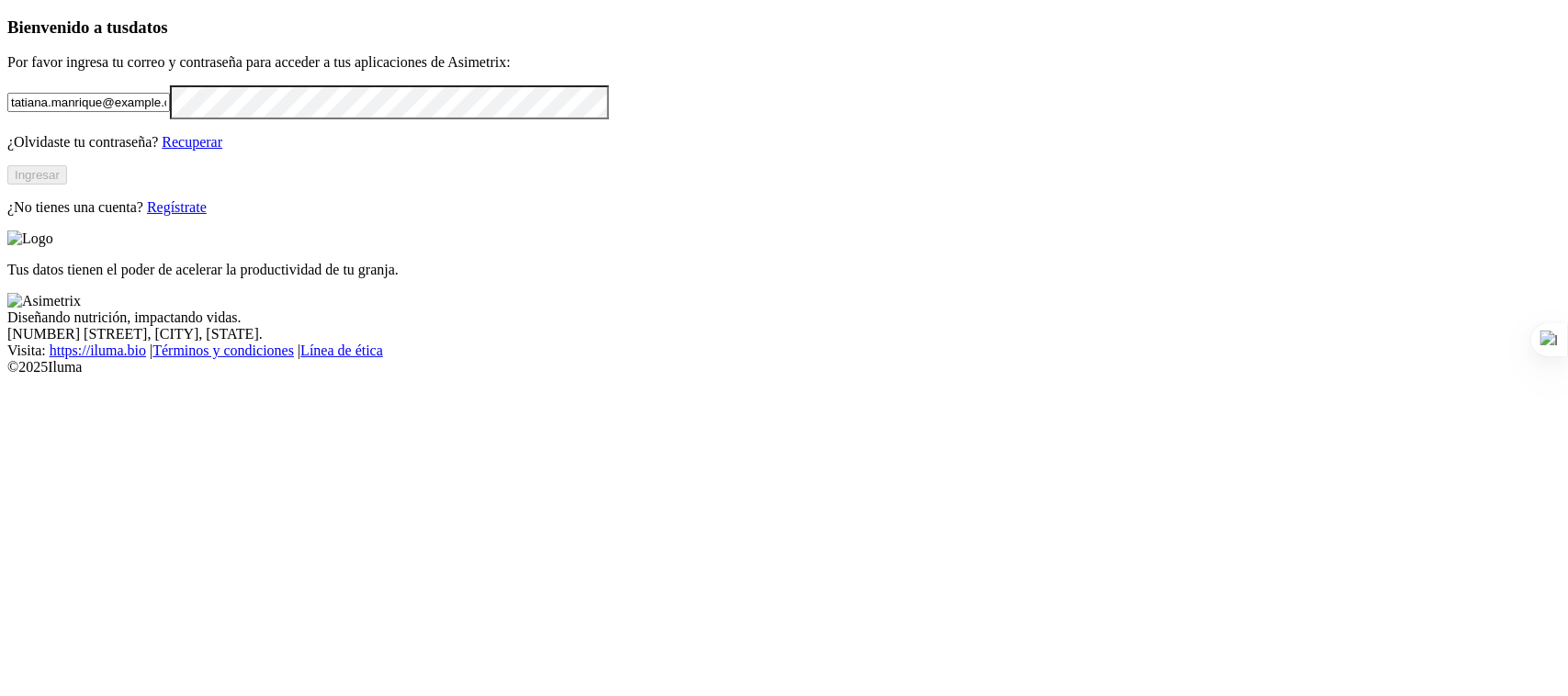 click on "Ingresar" at bounding box center [37, 174] 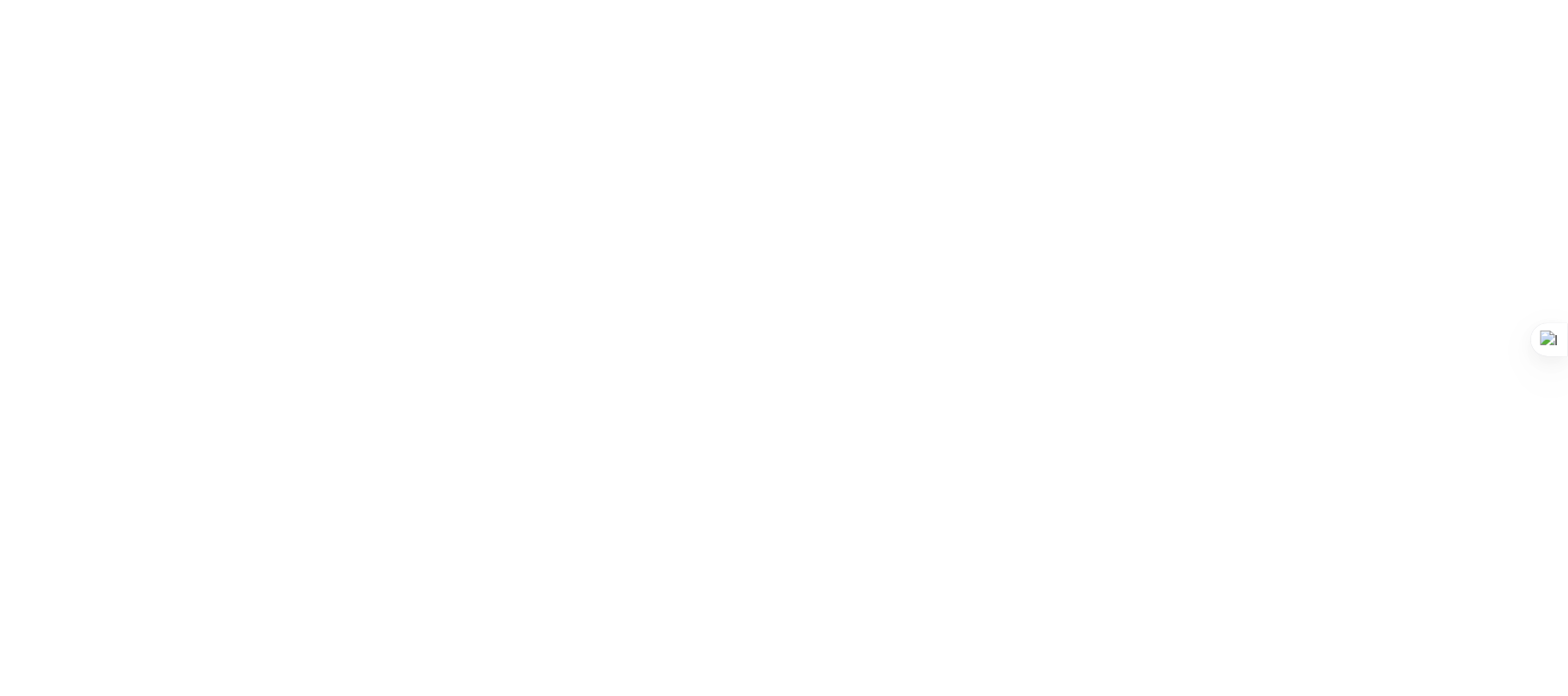click on ".f833c649-ebfd-4bf3-83aa-e64b698d0dc5 {
fill: none;
stroke-linecap: round;
stroke-linejoin: round;
stroke-width: 3 !important;
}
Know" at bounding box center [784, 2520] 